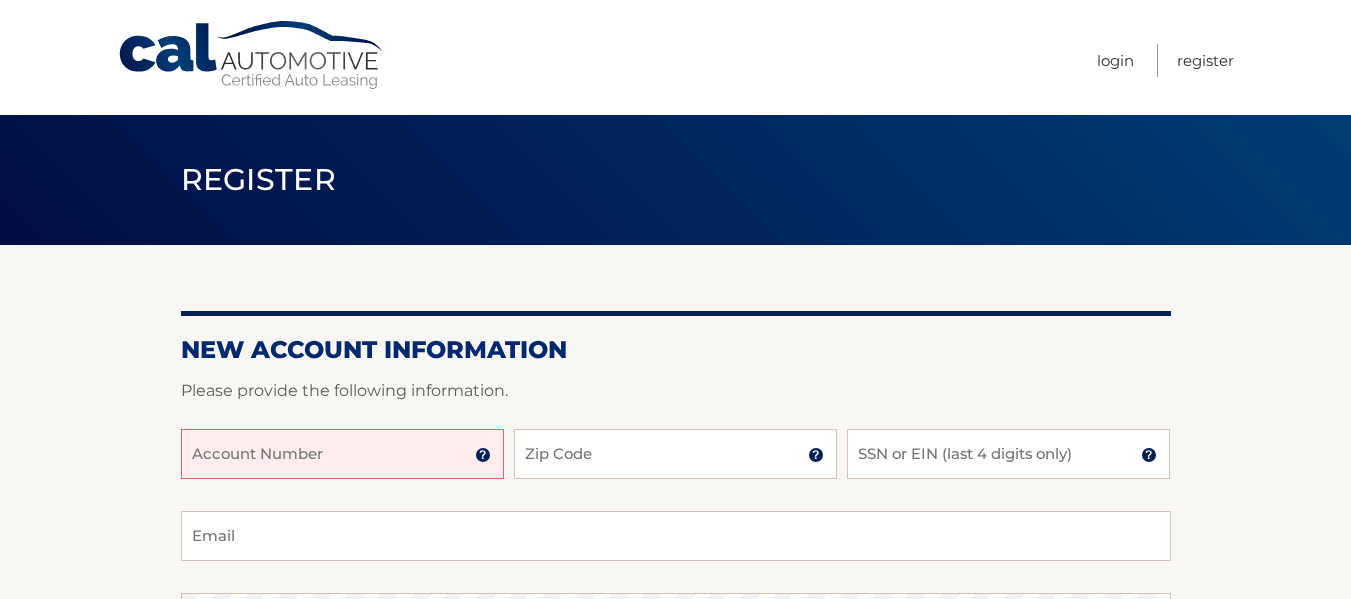 scroll, scrollTop: 0, scrollLeft: 0, axis: both 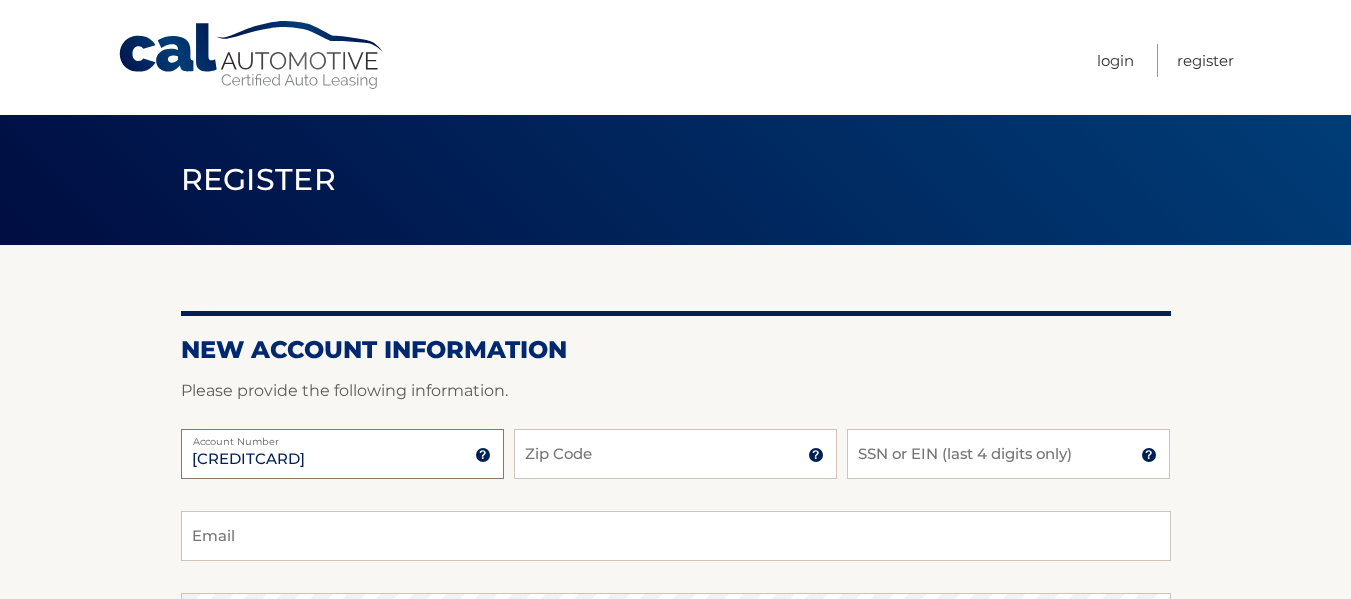 type on "[CREDITCARD]" 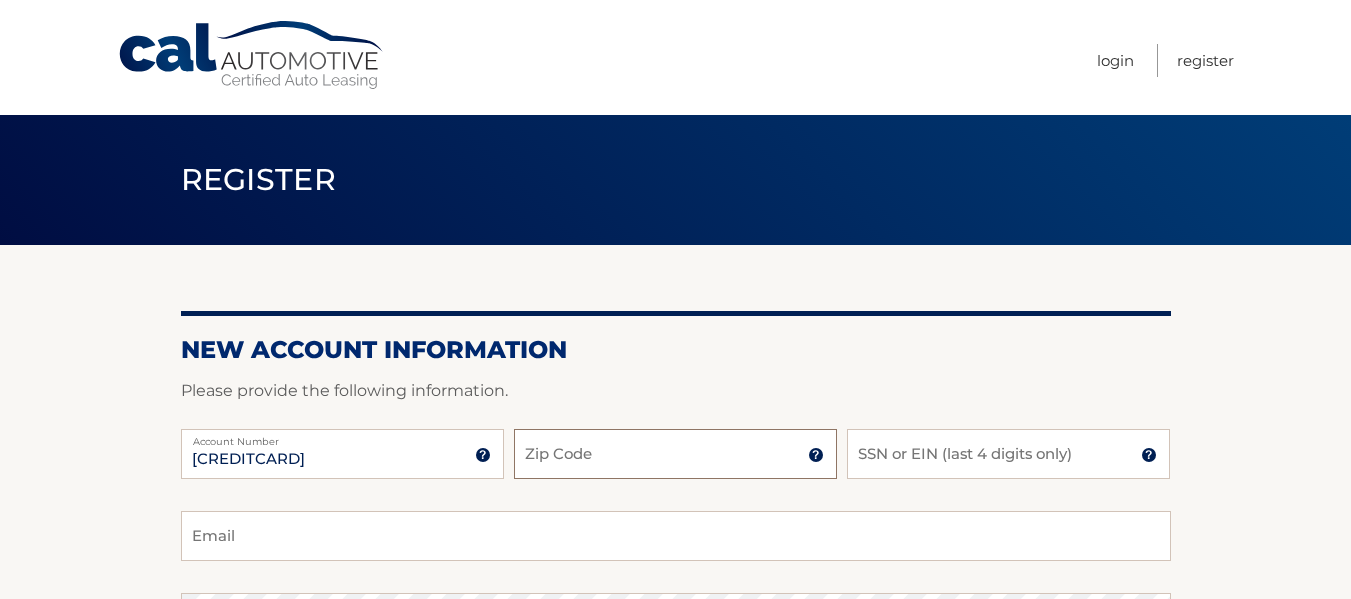 click on "Zip Code" at bounding box center [675, 454] 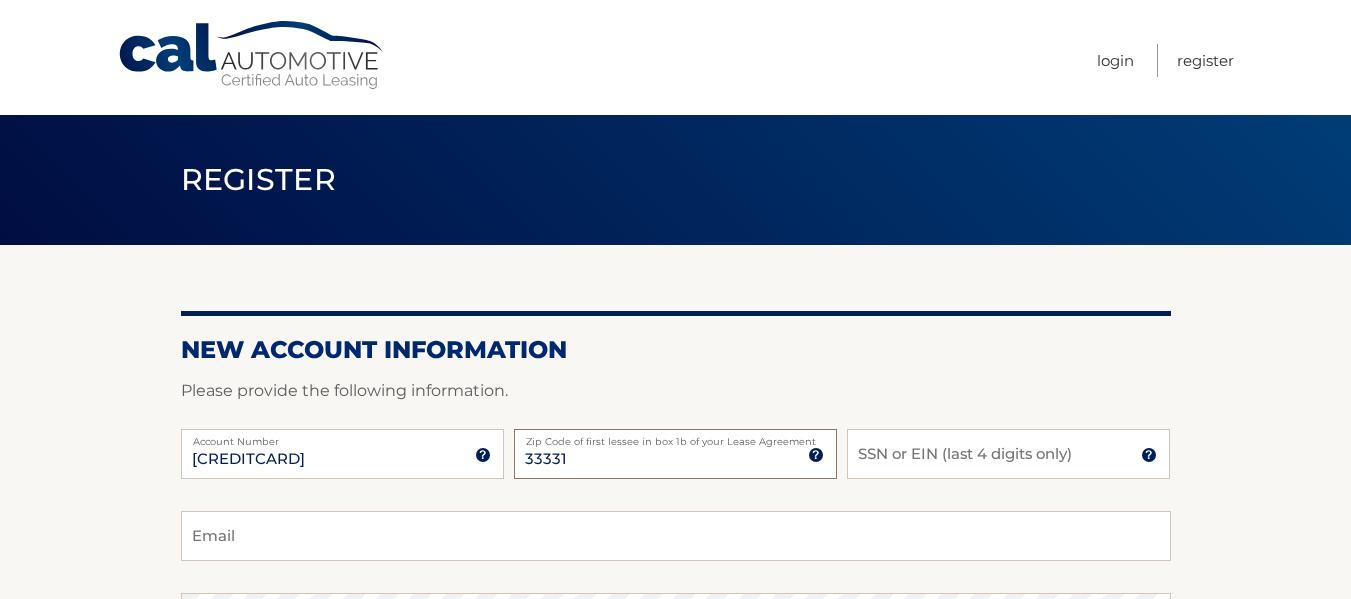 type on "33331" 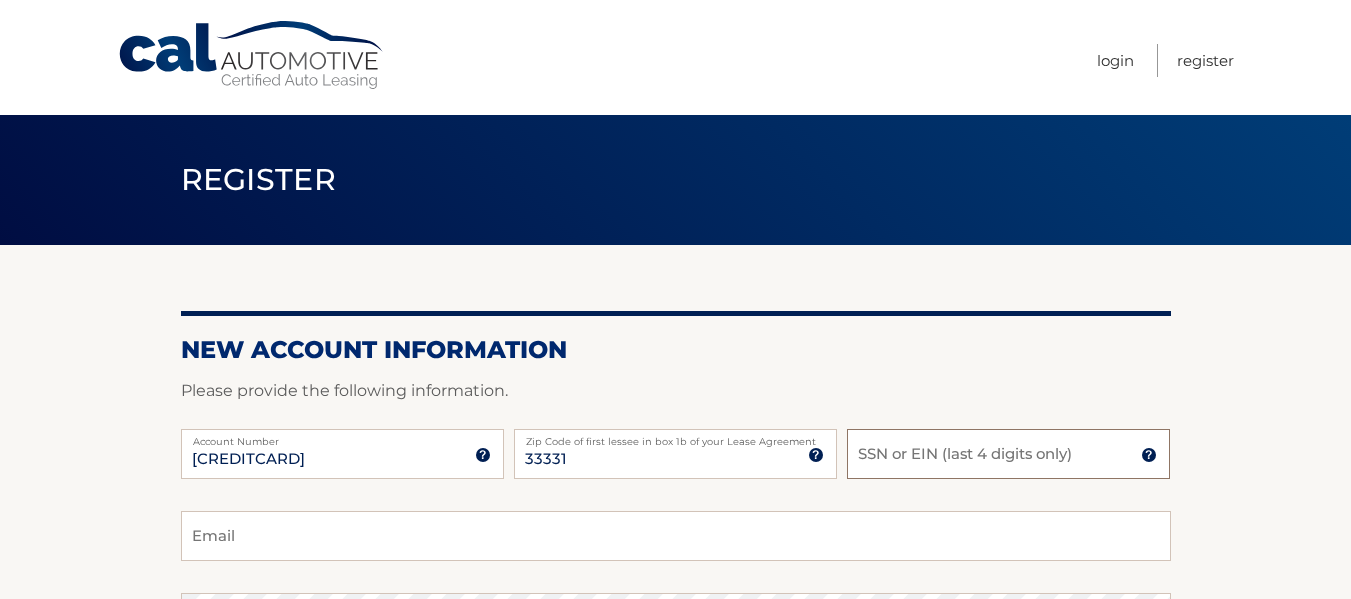 click on "SSN or EIN (last 4 digits only)" at bounding box center [1008, 454] 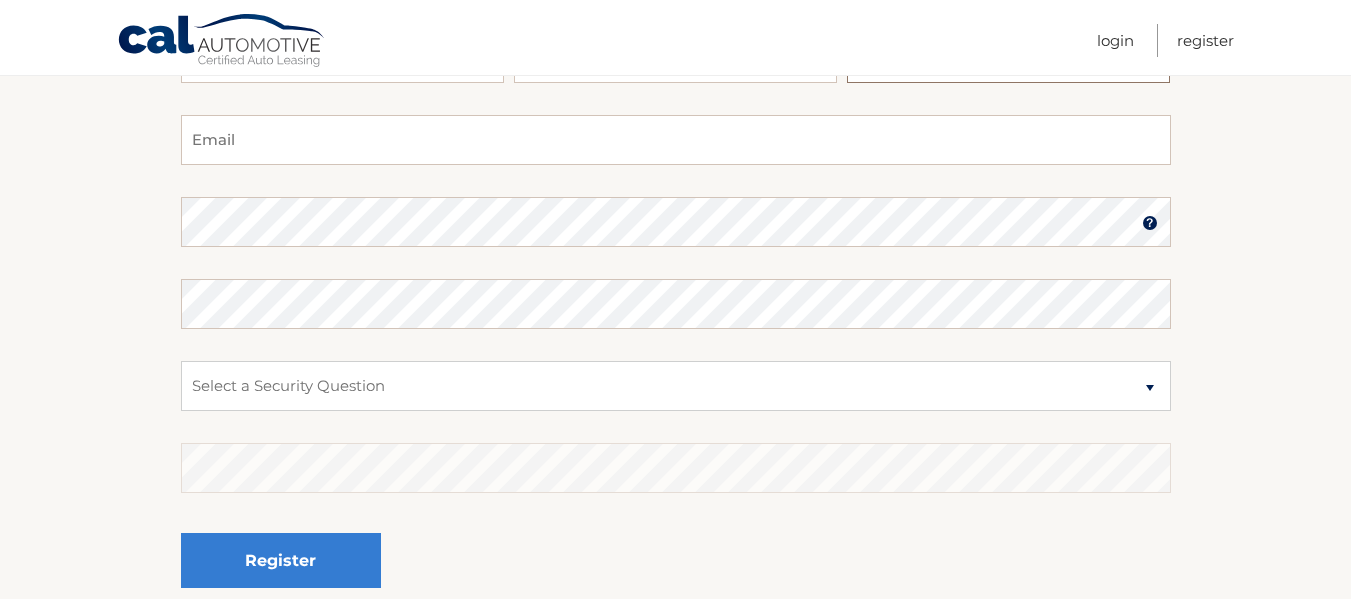 scroll, scrollTop: 400, scrollLeft: 0, axis: vertical 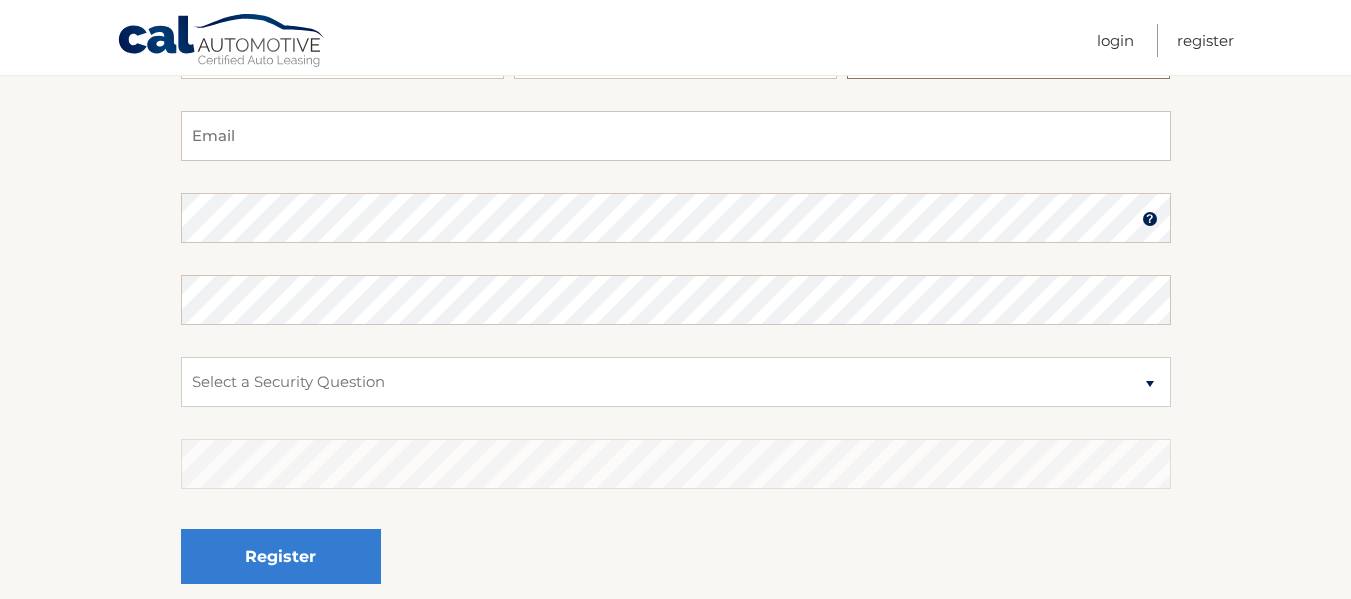 type on "0292" 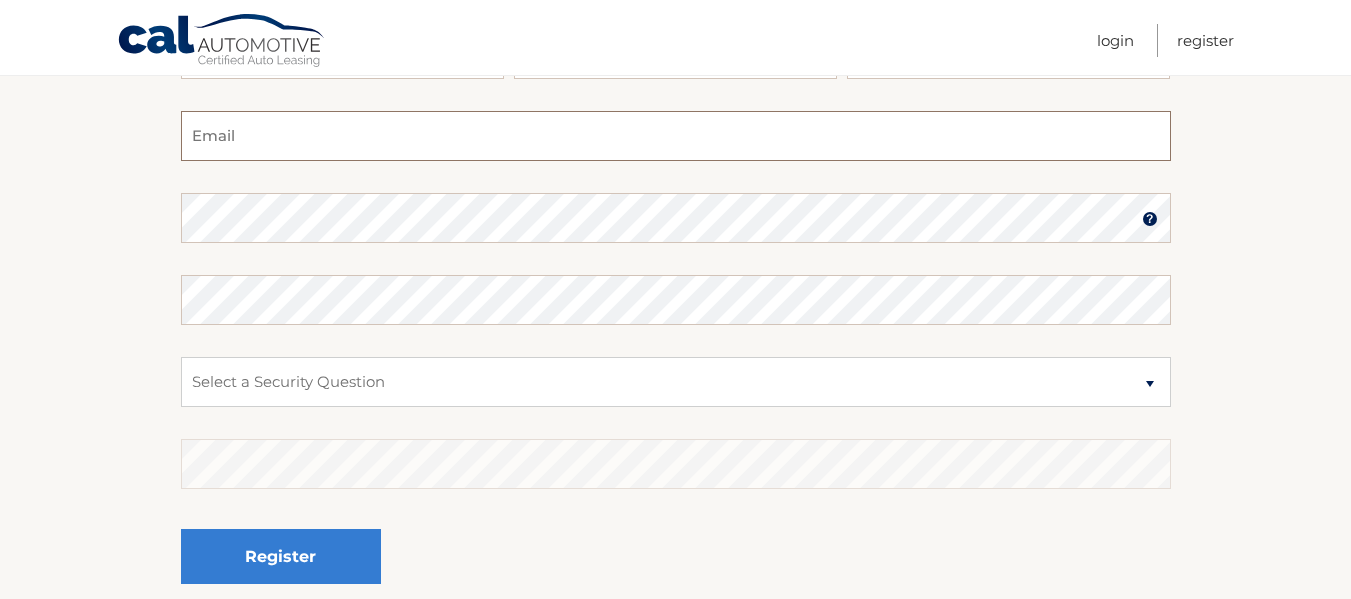 click on "Email" at bounding box center (676, 136) 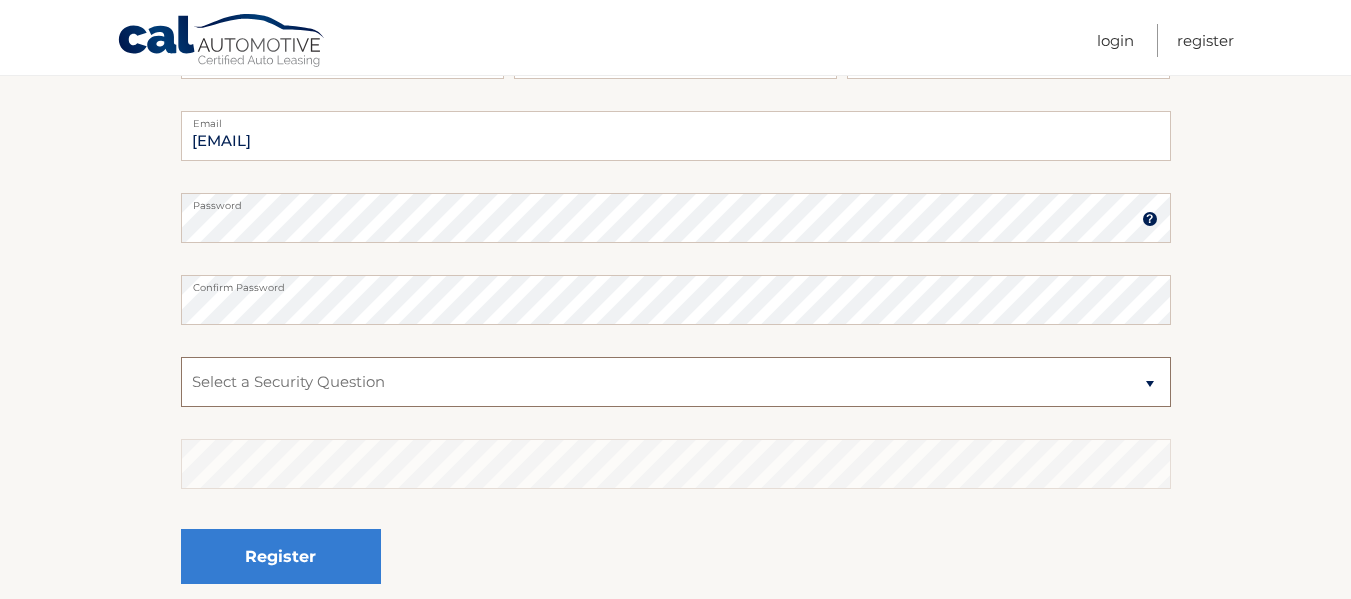 click on "Select a Security Question
What was the name of your elementary school?
What is your mother’s maiden name?
What street did you live on in the third grade?
In what city or town was your first job?
What was your childhood phone number including area code? (e.g., 000-000-0000)" at bounding box center (676, 382) 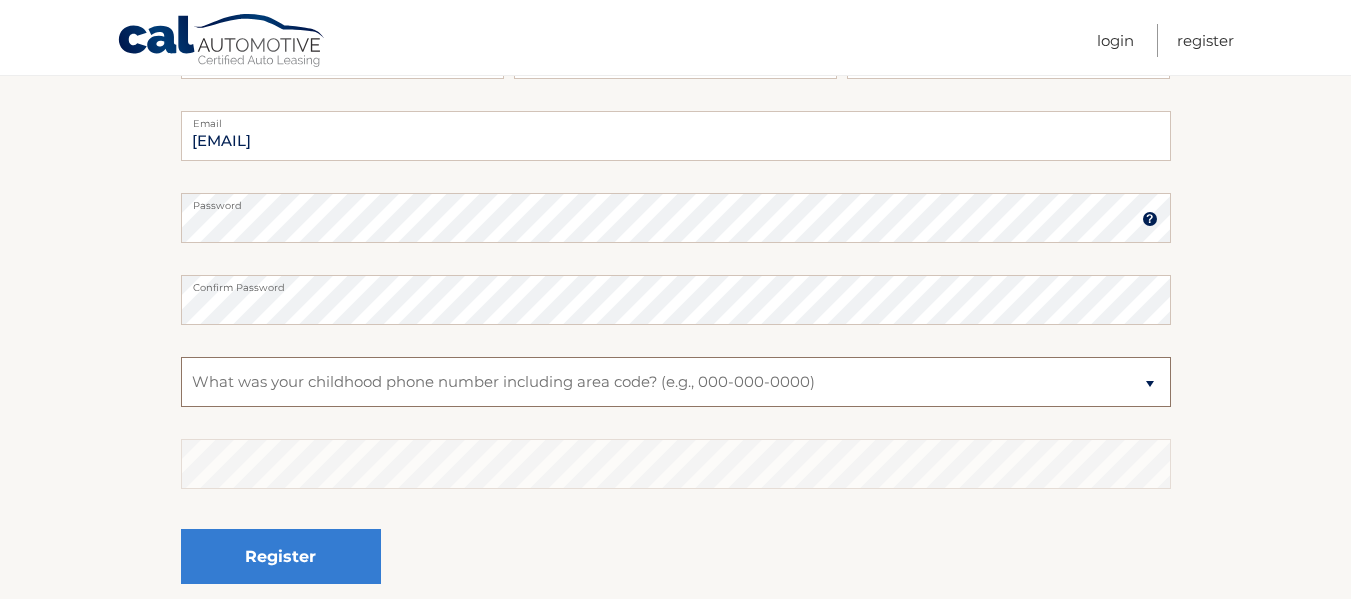 click on "Select a Security Question
What was the name of your elementary school?
What is your mother’s maiden name?
What street did you live on in the third grade?
In what city or town was your first job?
What was your childhood phone number including area code? (e.g., 000-000-0000)" at bounding box center [676, 382] 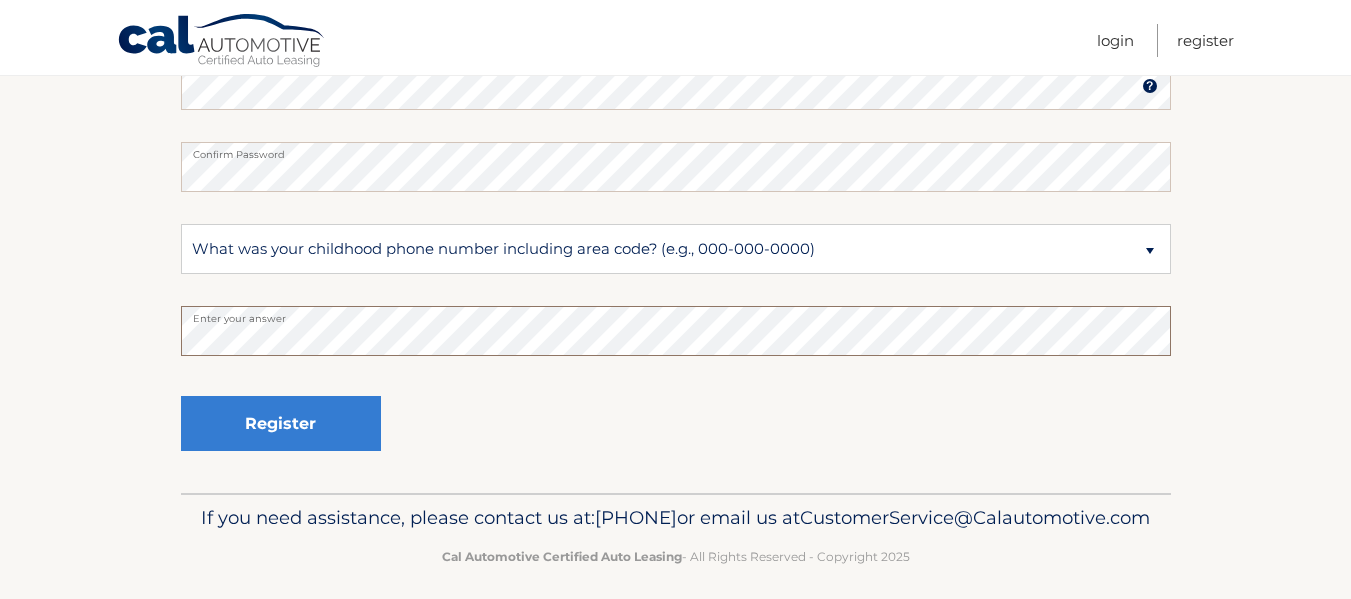 scroll, scrollTop: 400, scrollLeft: 0, axis: vertical 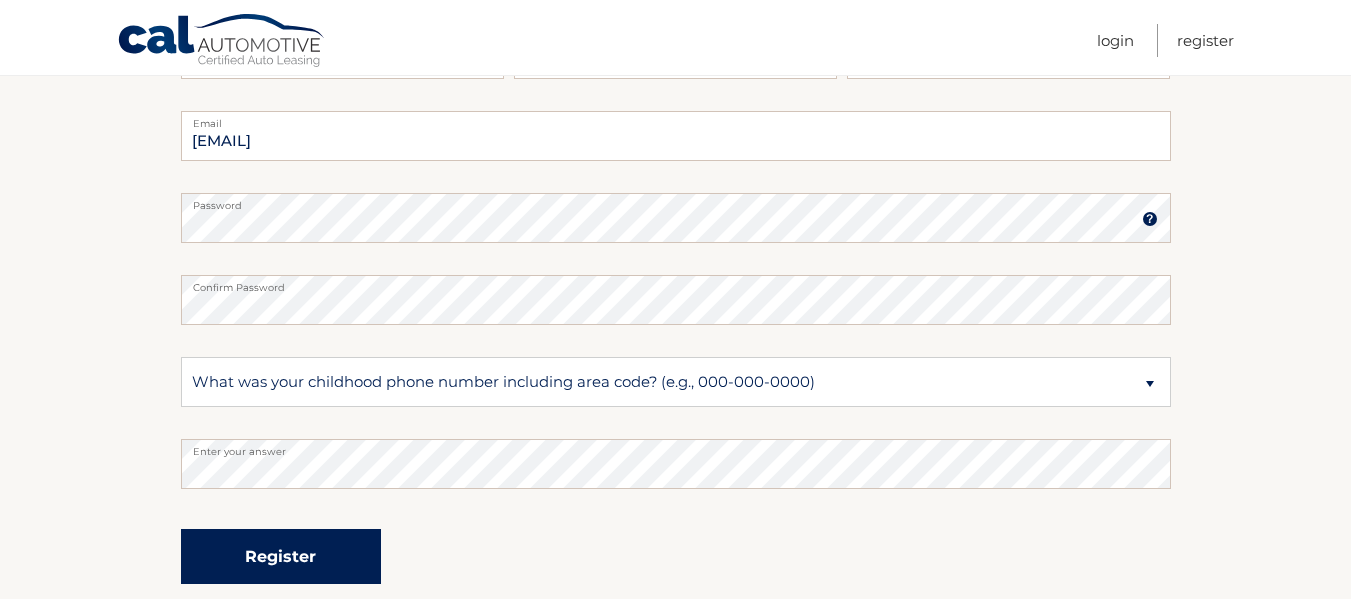 click on "Register" at bounding box center [281, 556] 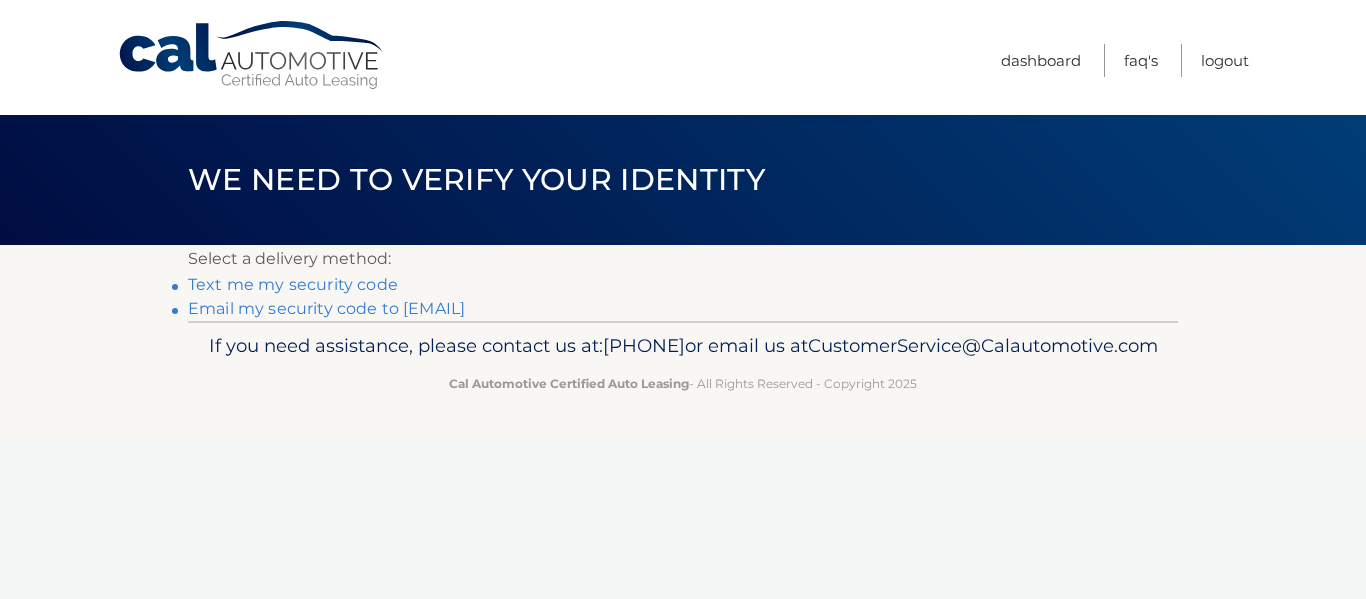 scroll, scrollTop: 0, scrollLeft: 0, axis: both 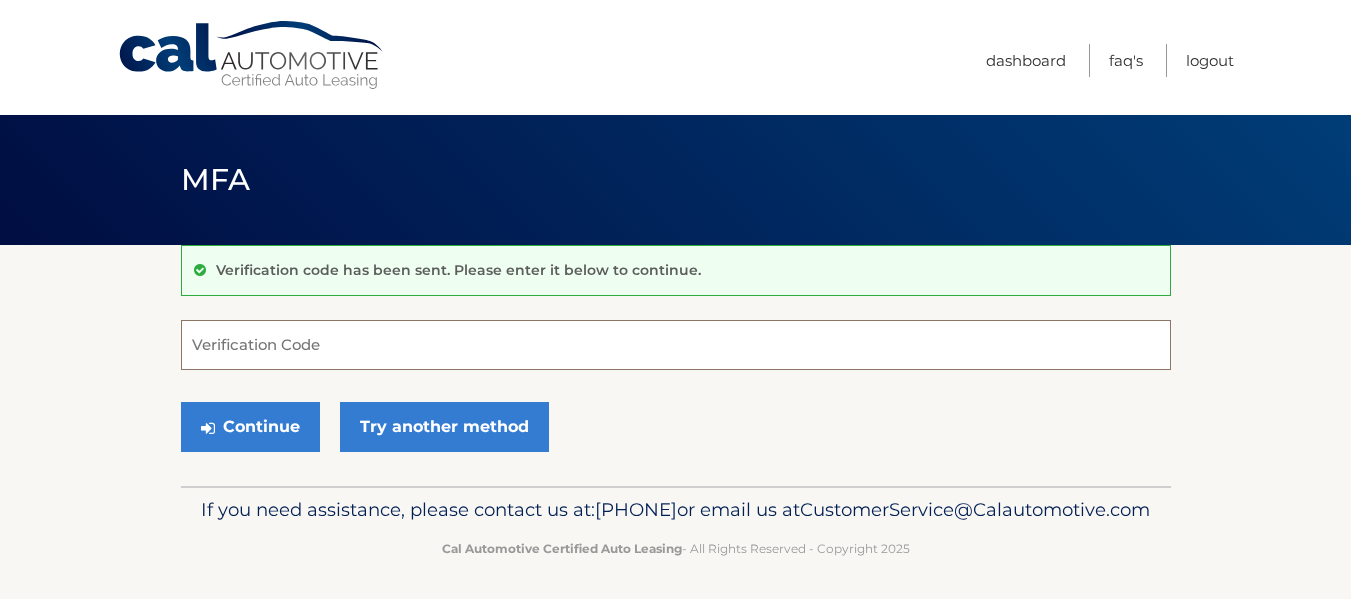 click on "Verification Code" at bounding box center (676, 345) 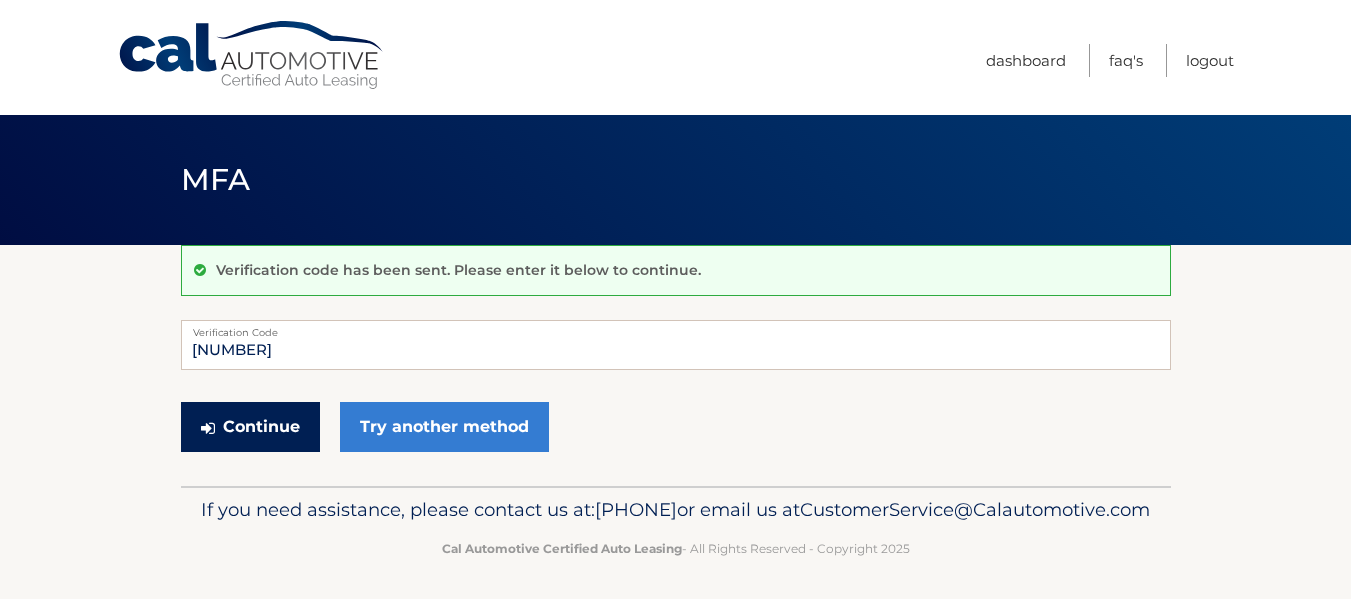 click on "Continue" at bounding box center (250, 427) 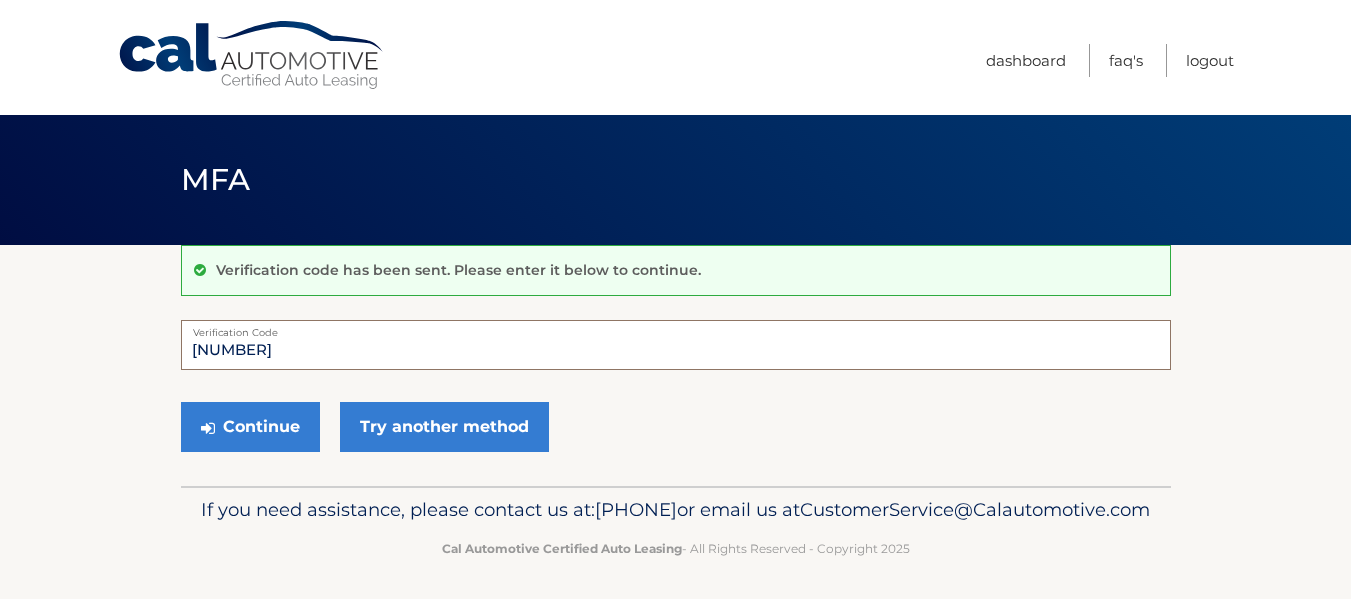 click on "643236" at bounding box center [676, 345] 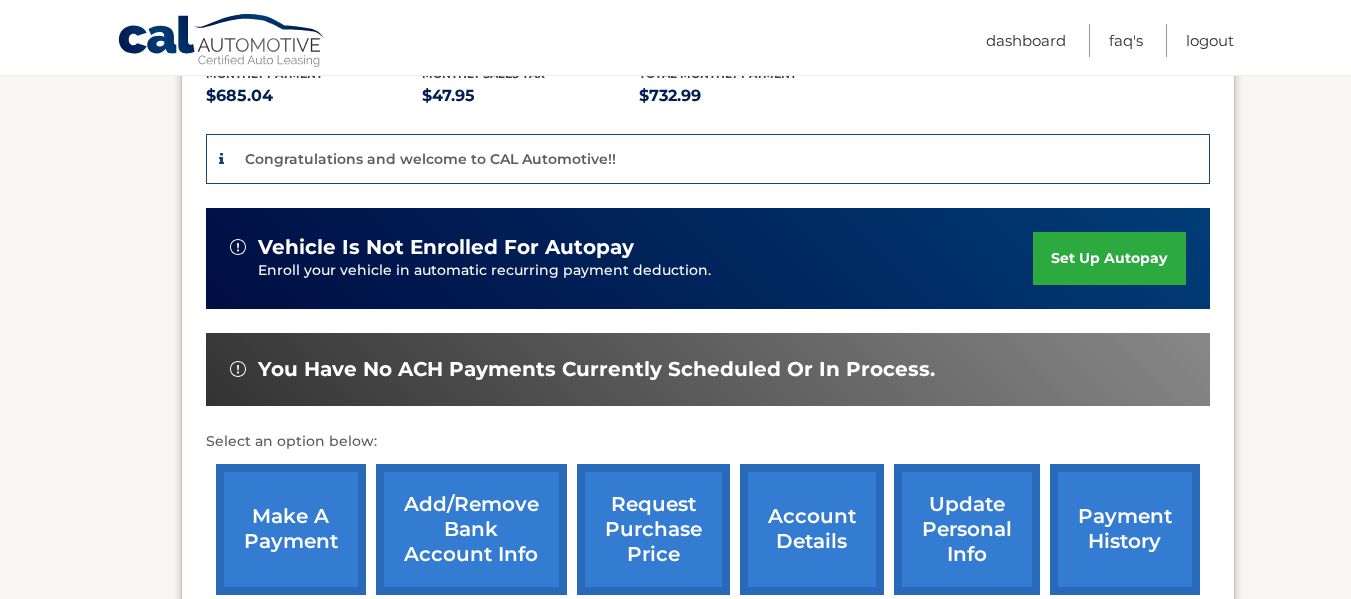 scroll, scrollTop: 400, scrollLeft: 0, axis: vertical 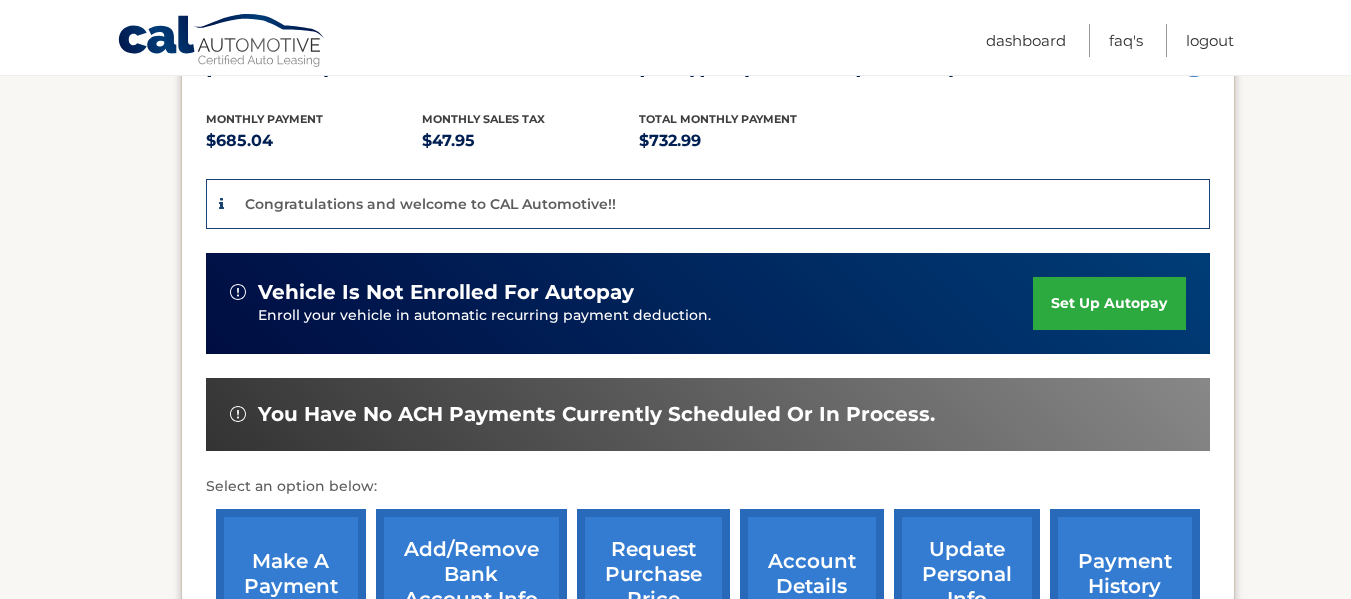 click on "set up autopay" at bounding box center (1109, 303) 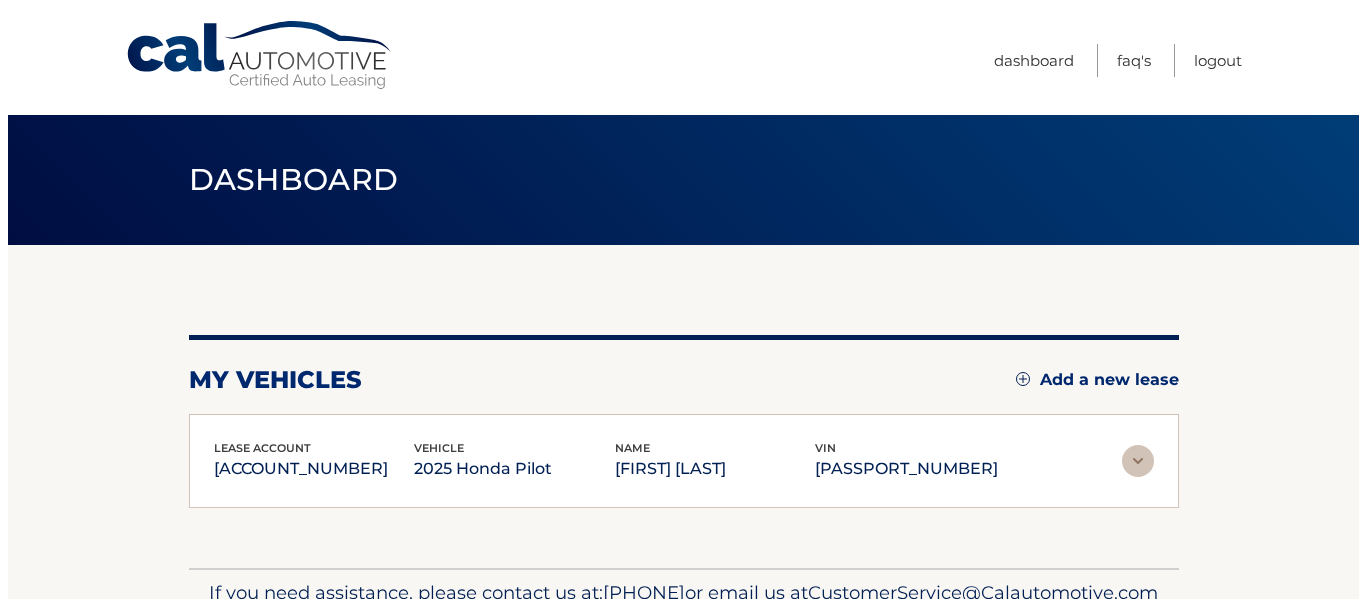 scroll, scrollTop: 0, scrollLeft: 0, axis: both 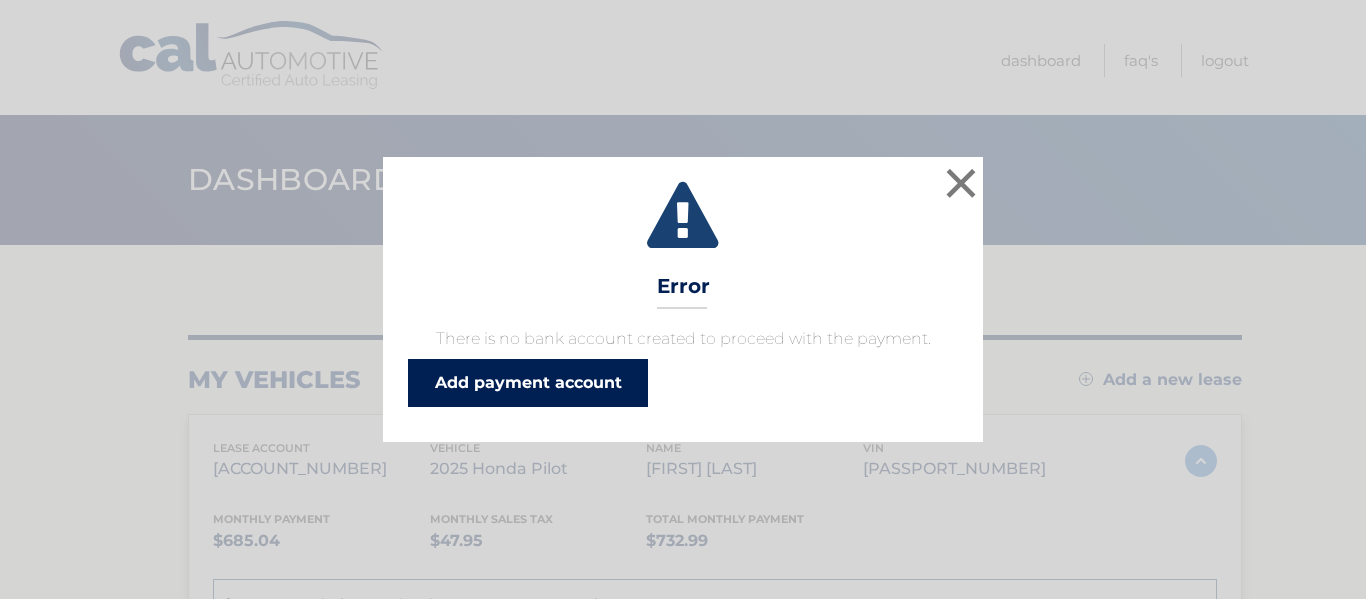 click on "Add payment account" at bounding box center (528, 383) 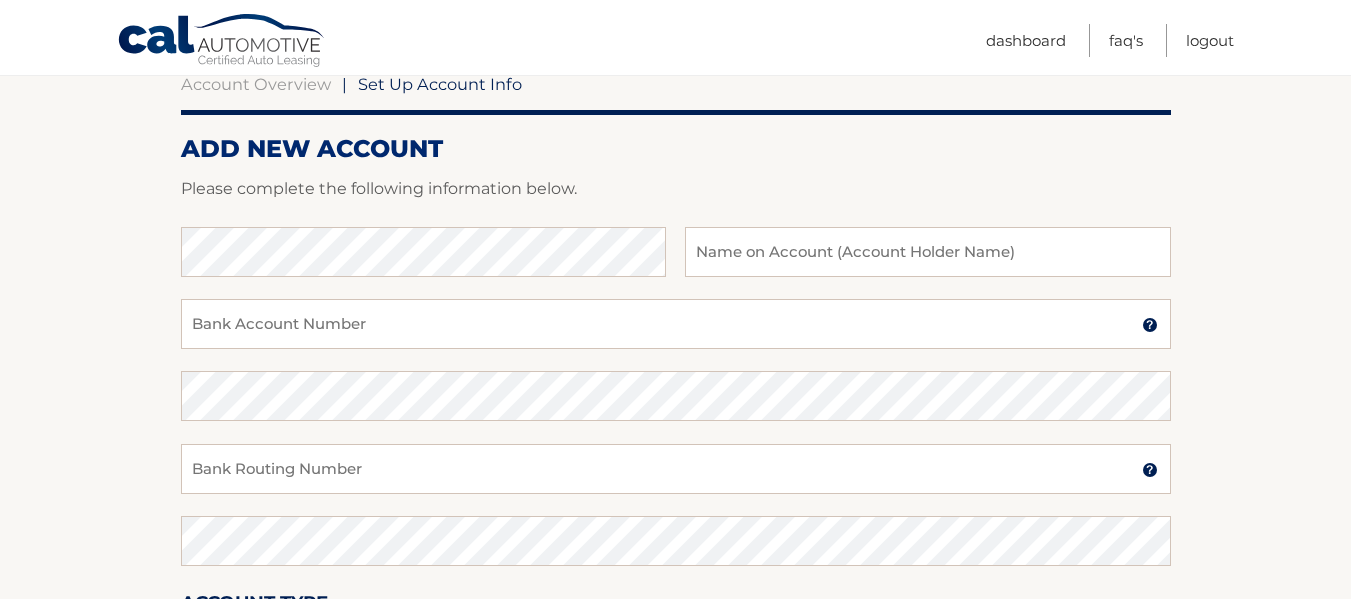 scroll, scrollTop: 267, scrollLeft: 0, axis: vertical 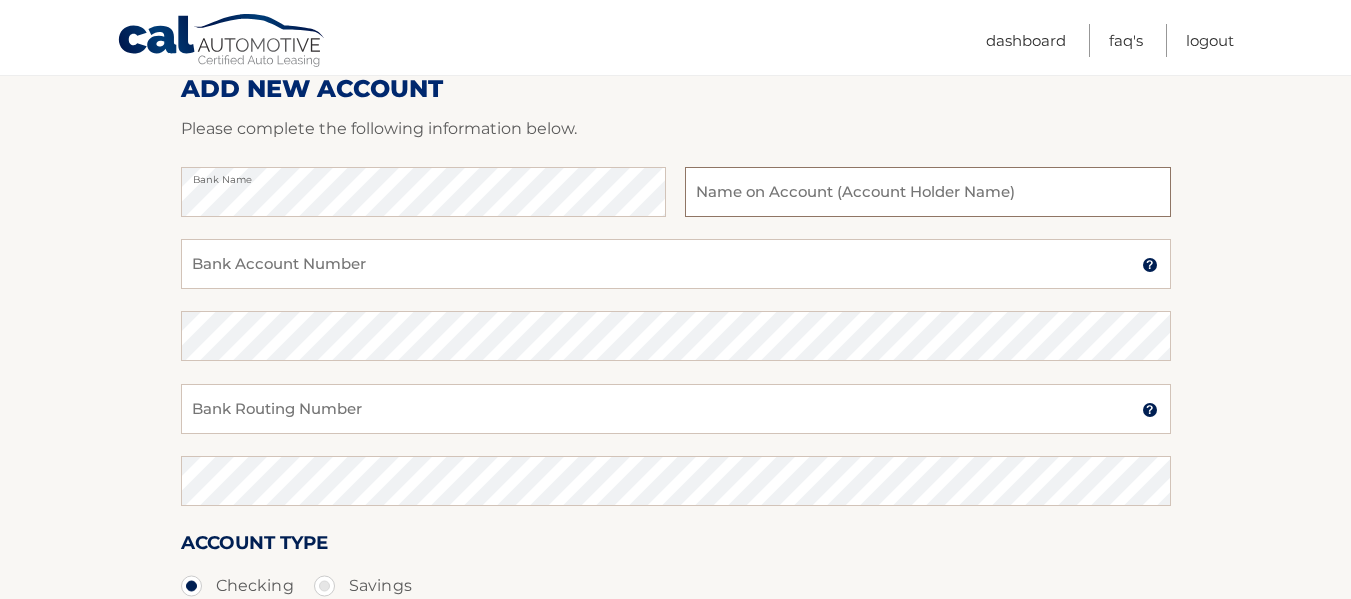 click at bounding box center (927, 192) 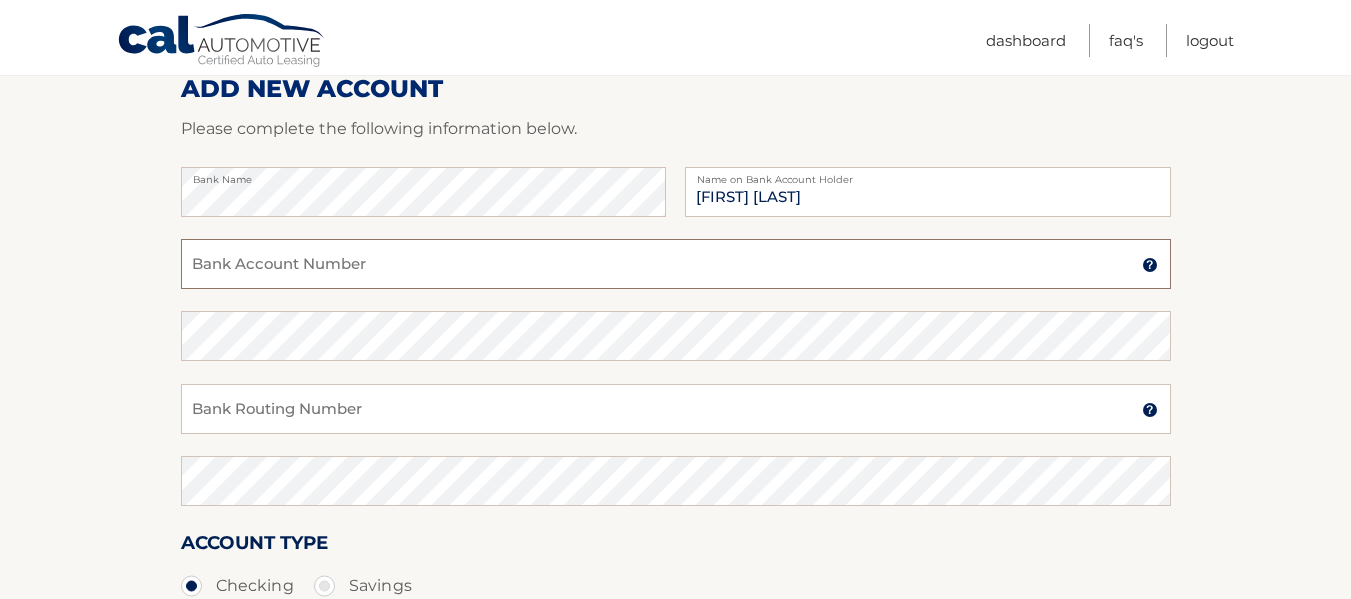 click on "Bank Account Number" at bounding box center (676, 264) 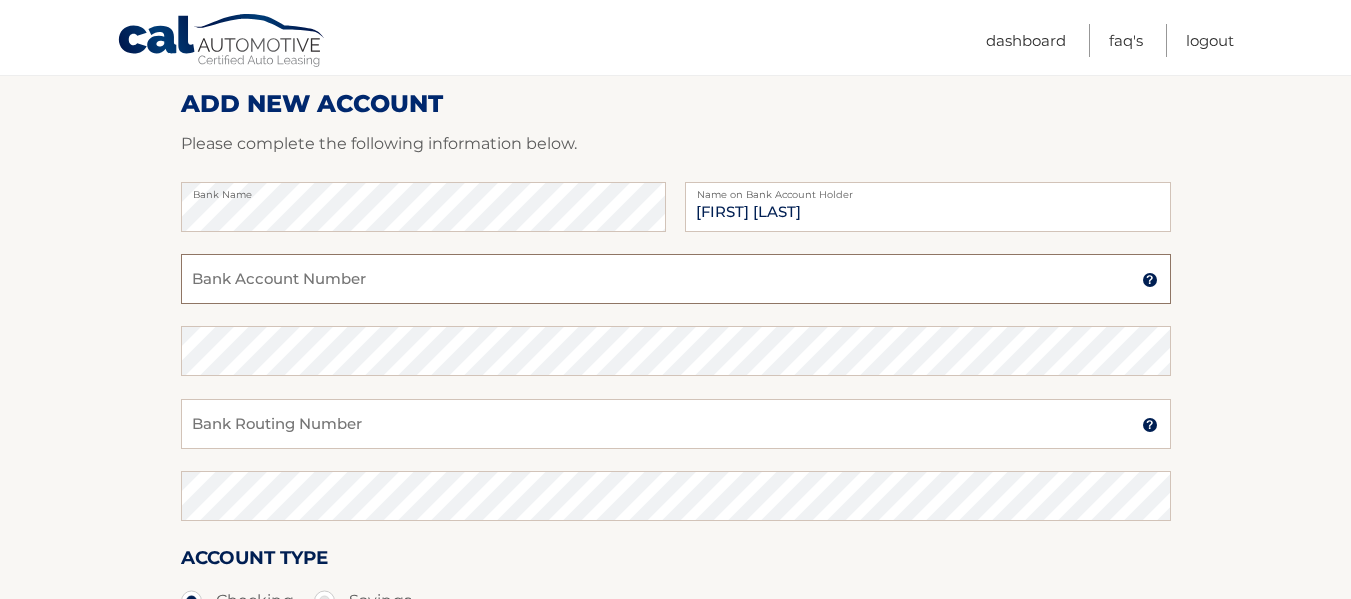 scroll, scrollTop: 267, scrollLeft: 0, axis: vertical 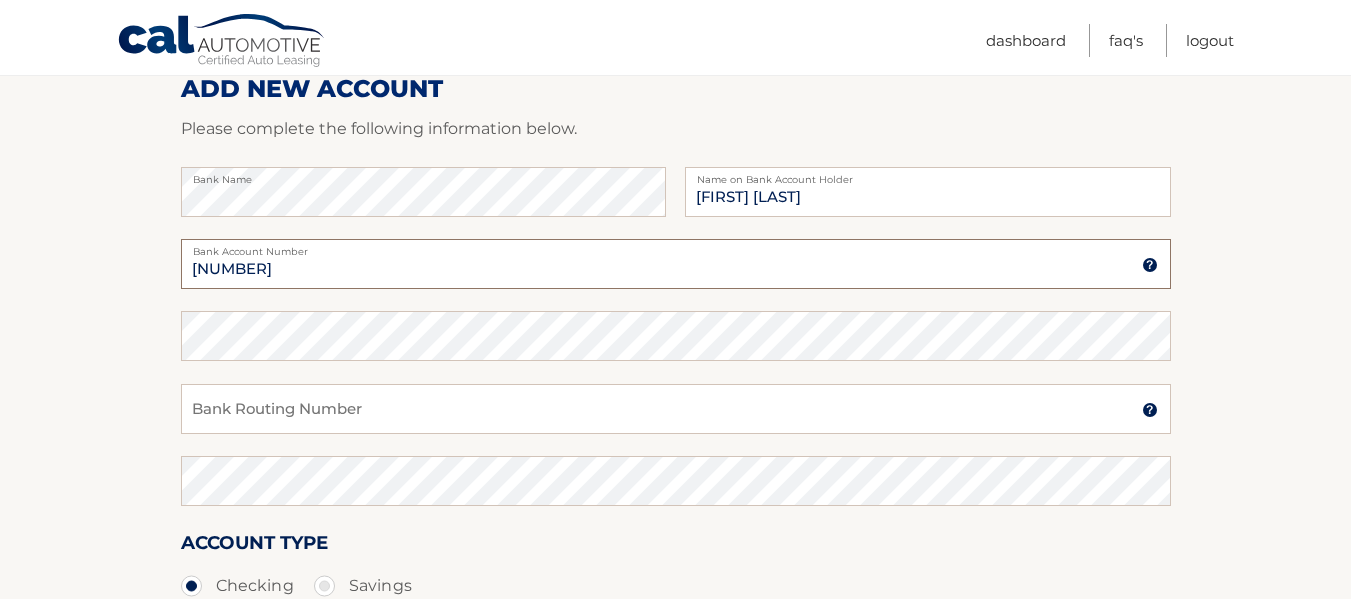 click on "266080204" at bounding box center (676, 264) 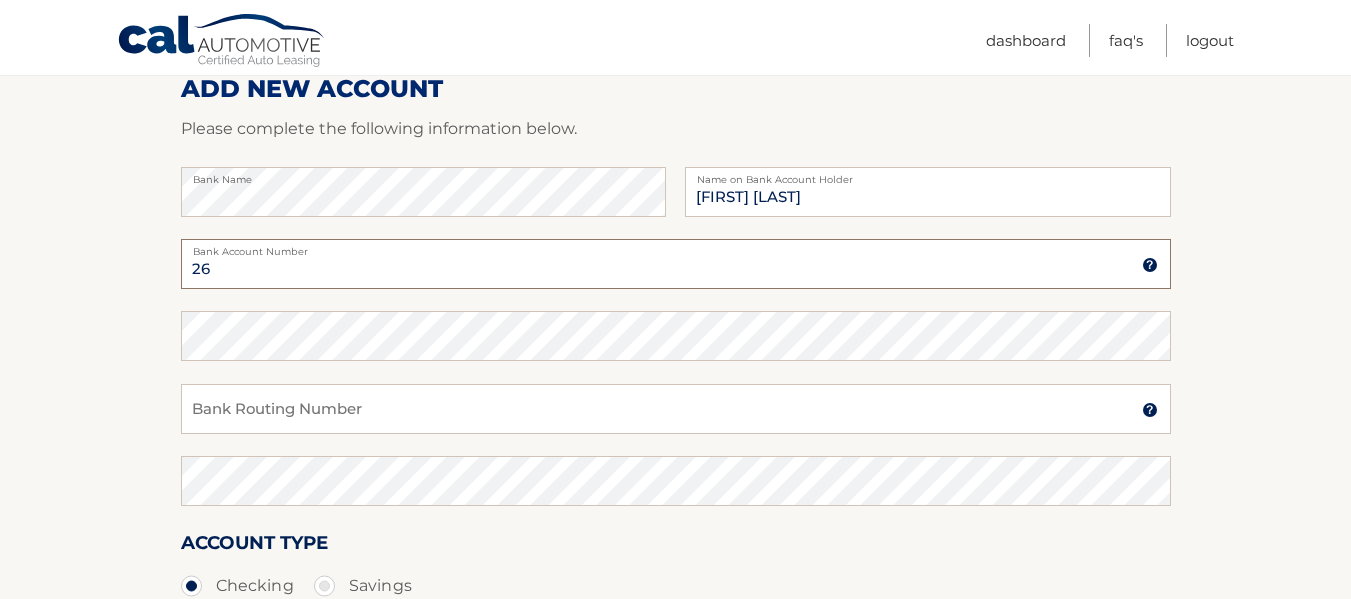 type on "2" 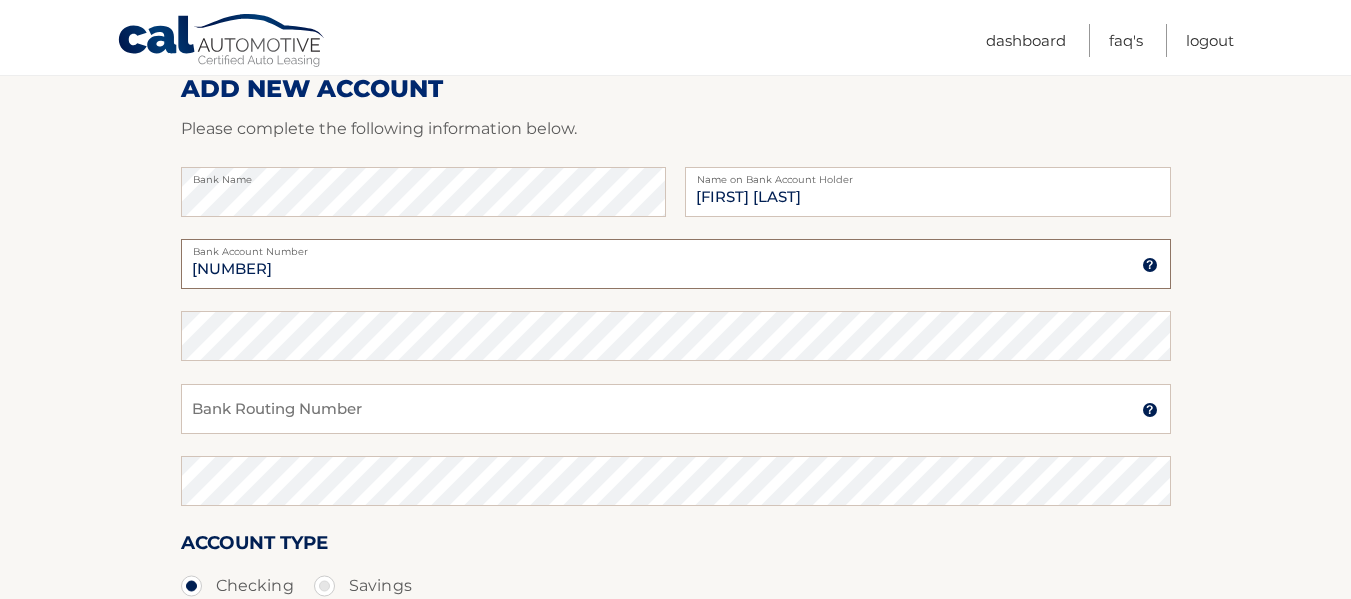 type on "38332014307" 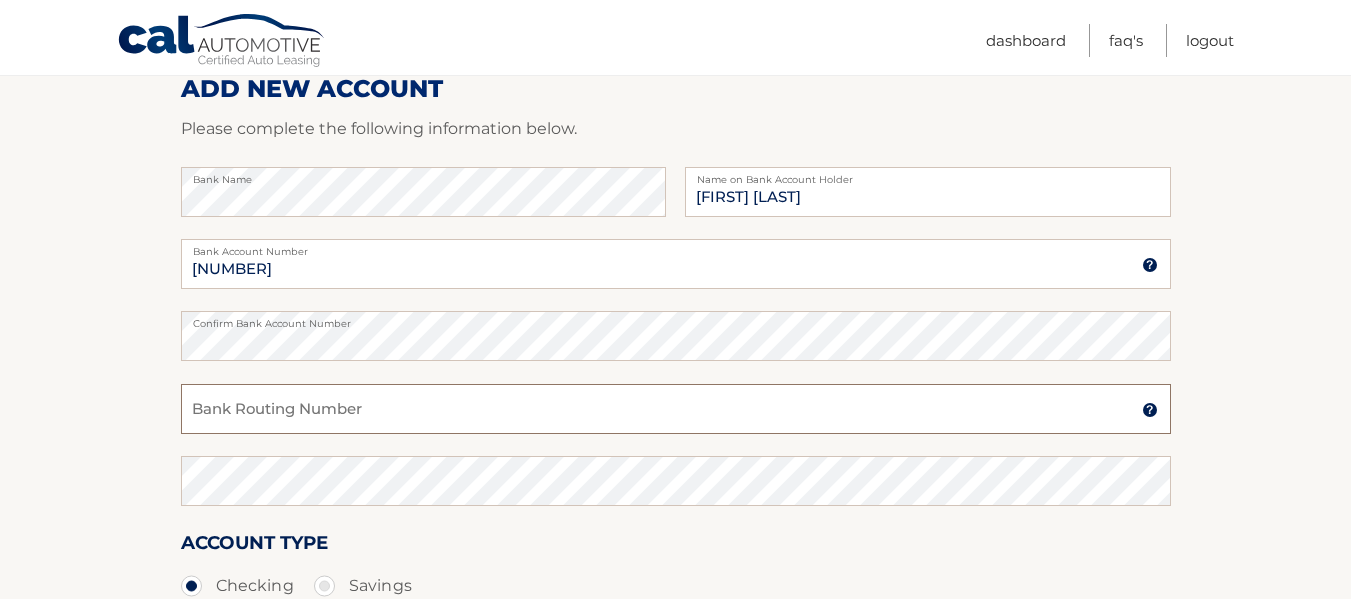 click on "Bank Routing Number" at bounding box center (676, 409) 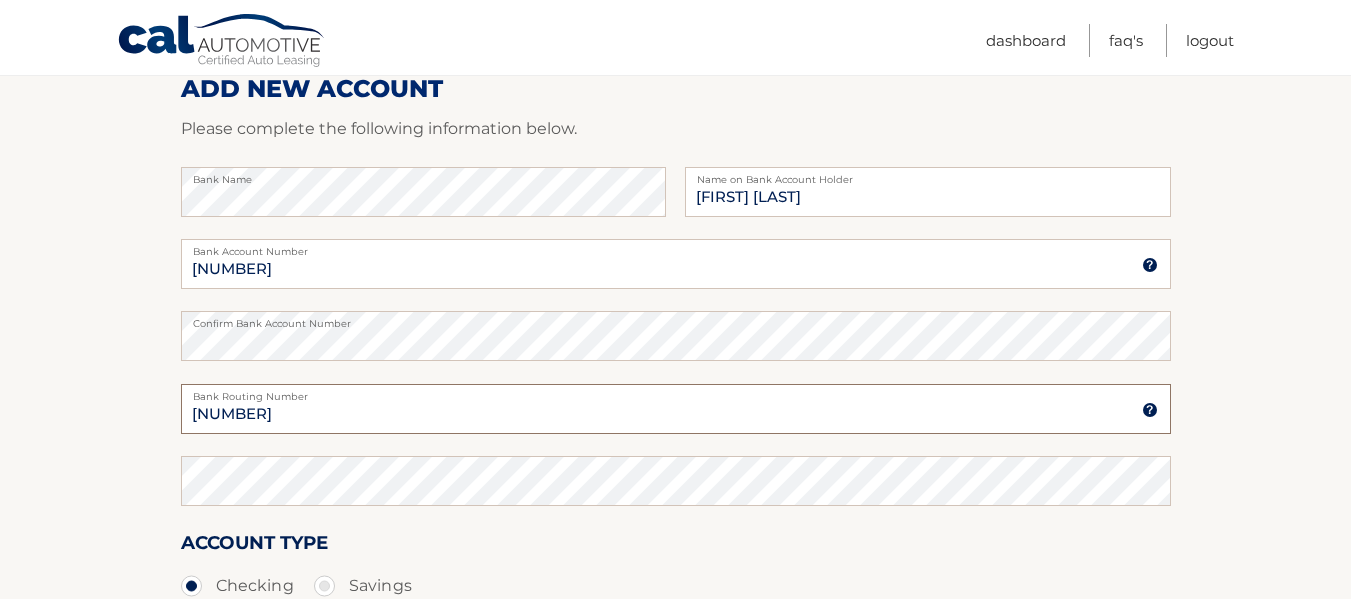 type on "266080204" 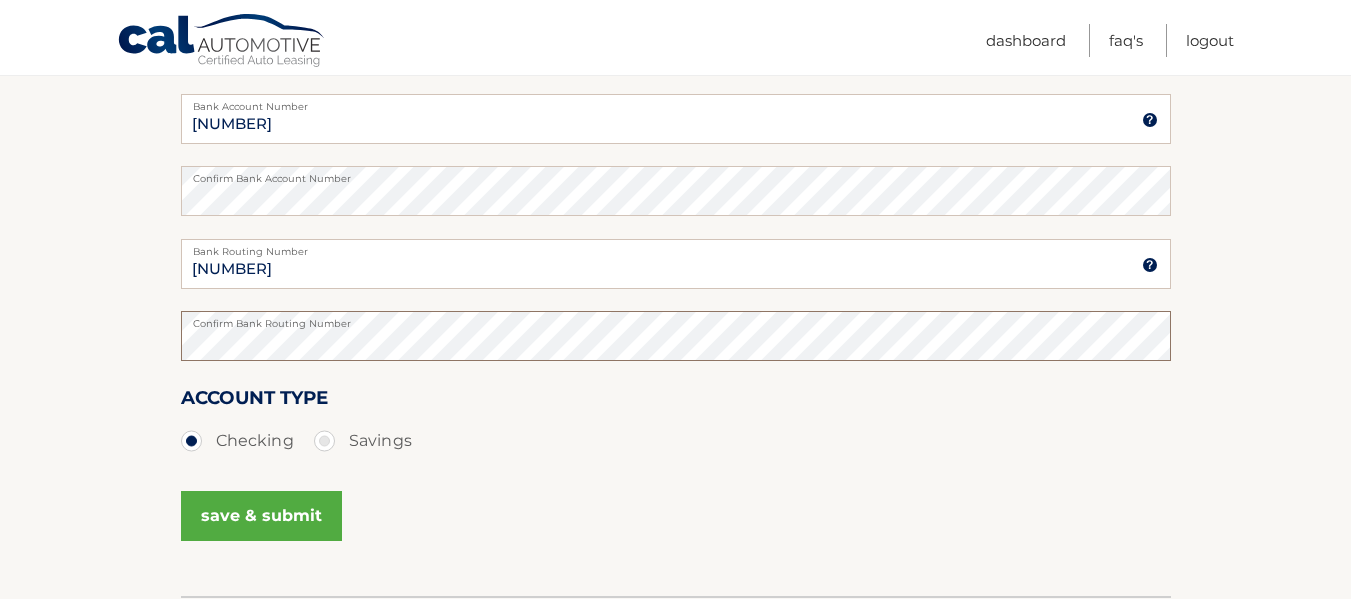 scroll, scrollTop: 533, scrollLeft: 0, axis: vertical 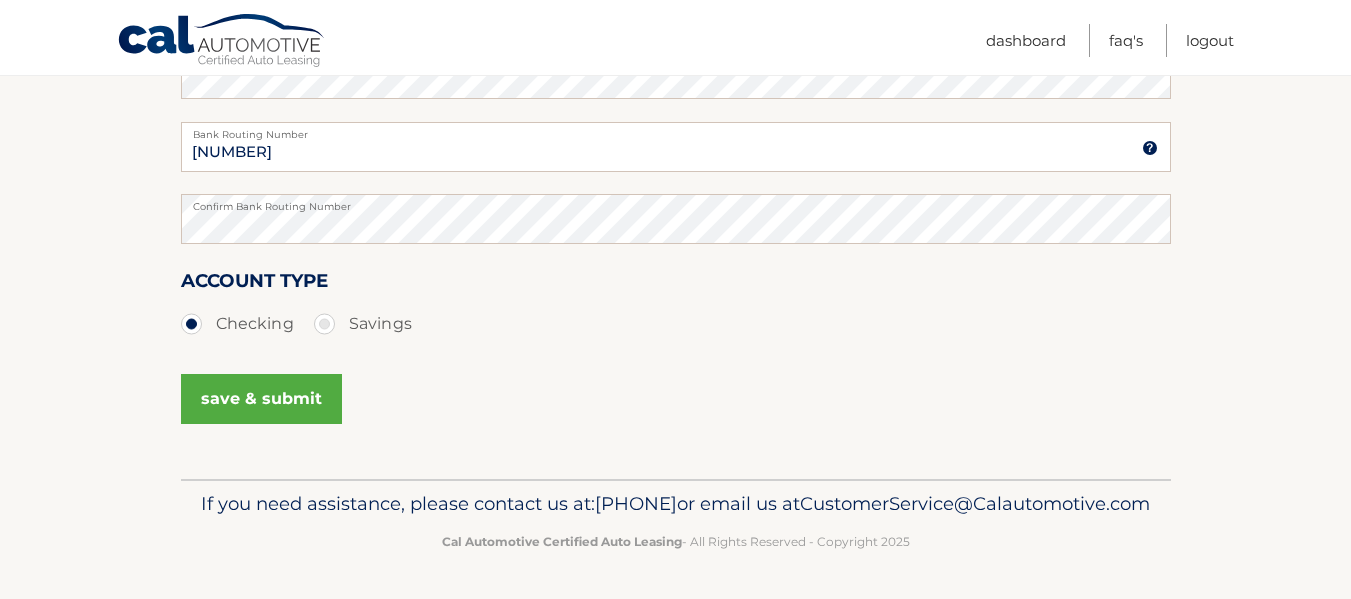 click on "save & submit" at bounding box center (261, 399) 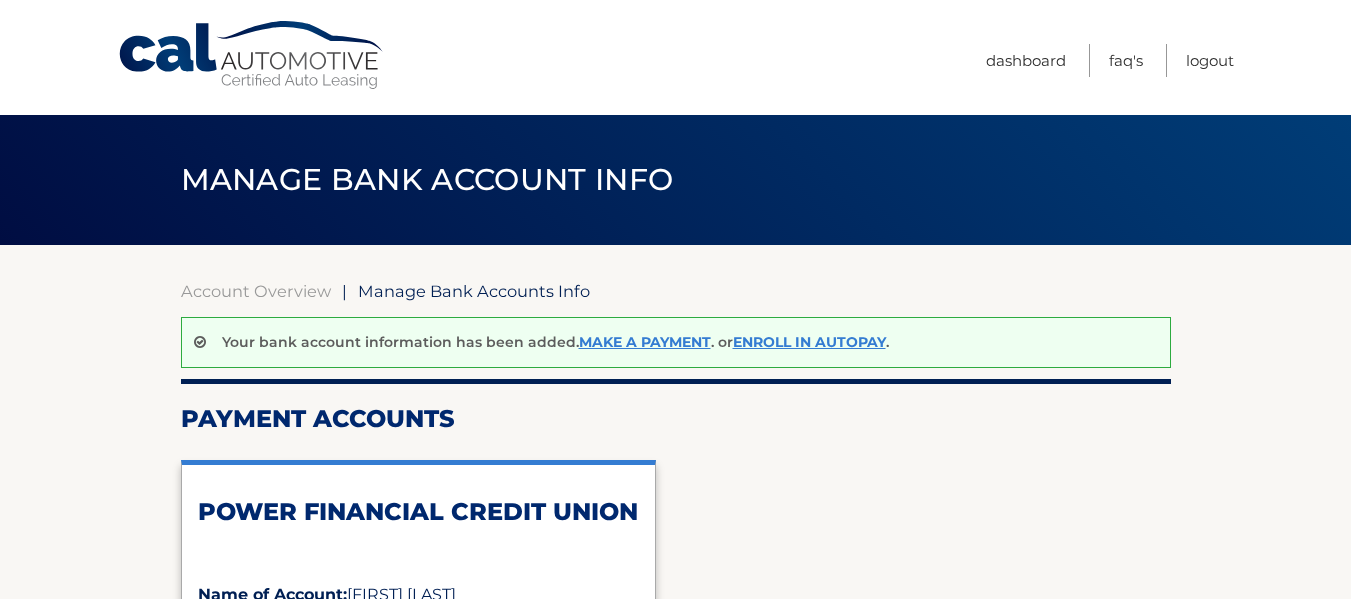 scroll, scrollTop: 0, scrollLeft: 0, axis: both 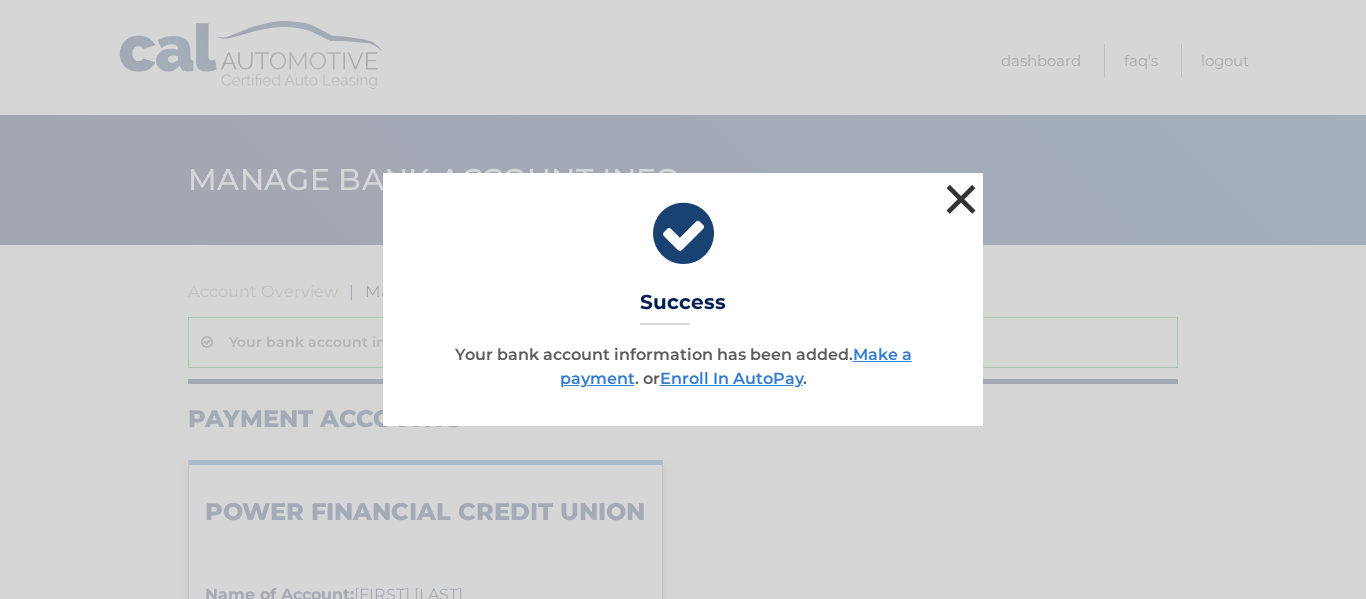 click on "×" at bounding box center (961, 199) 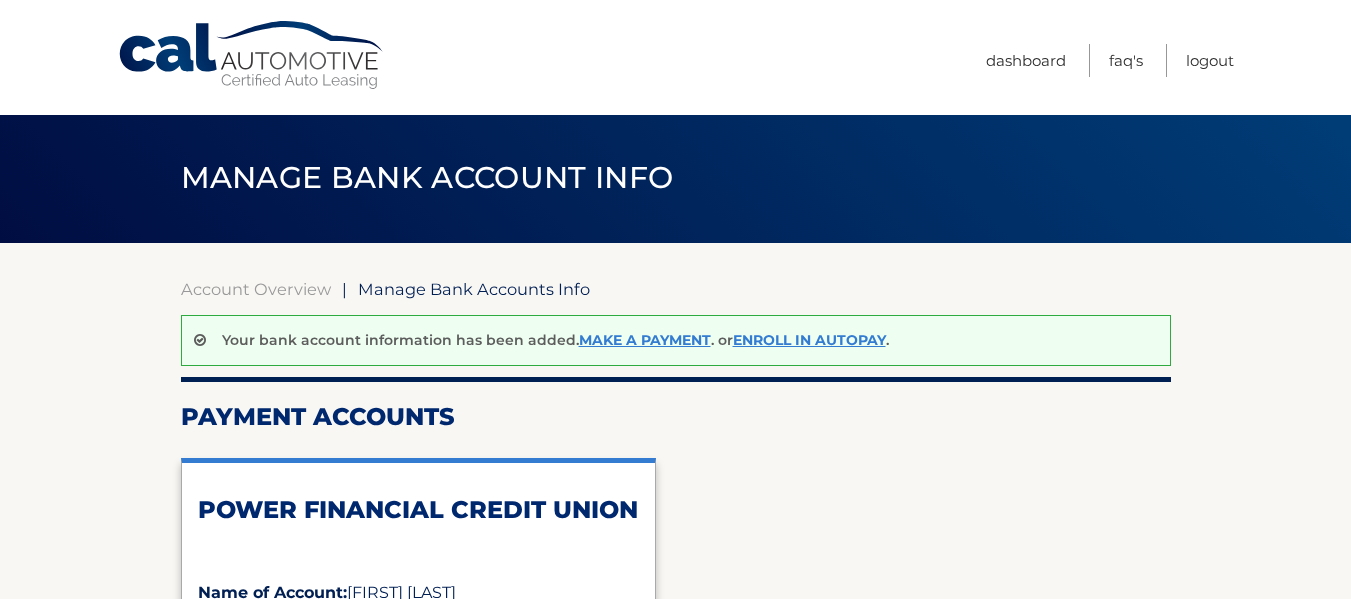 scroll, scrollTop: 0, scrollLeft: 0, axis: both 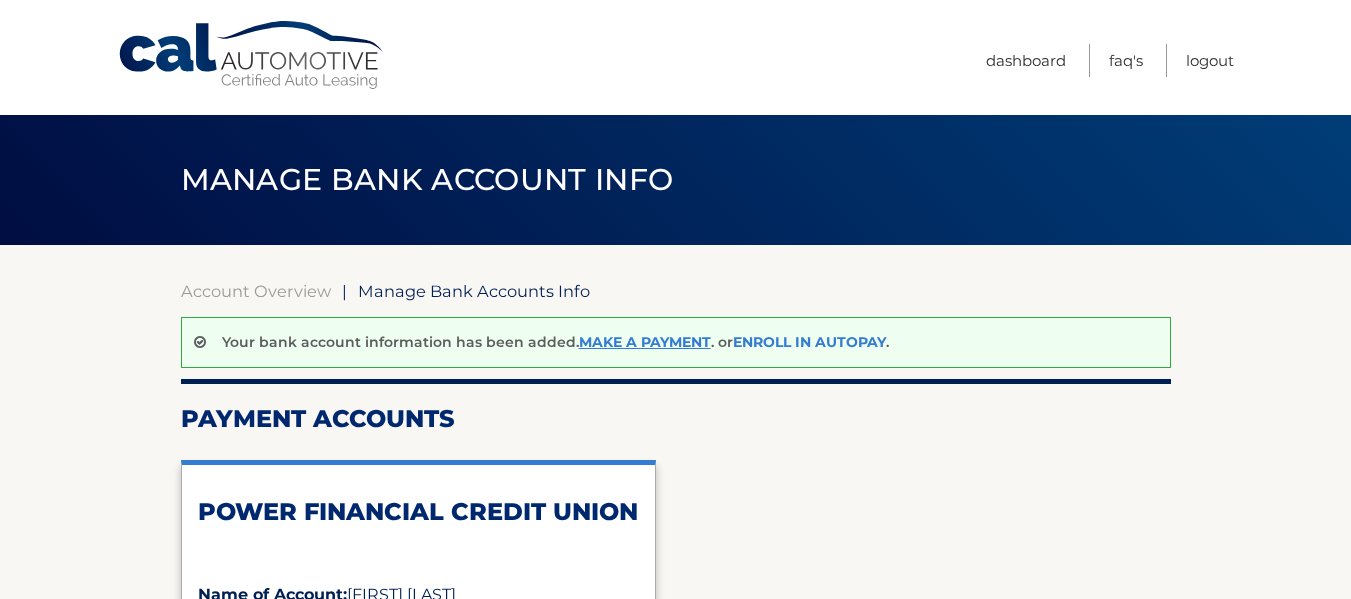 click on "Enroll In AutoPay" at bounding box center [809, 342] 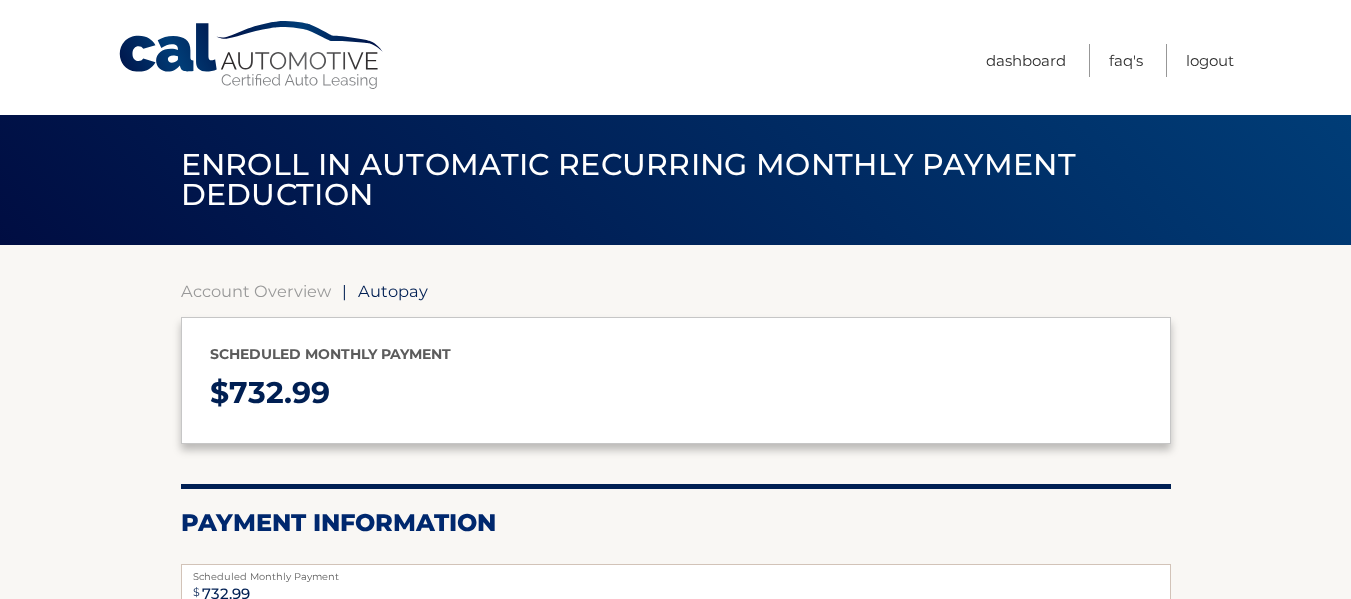 select on "NzI2OTVjZjUtM2E0OS00ODBiLWIxNjktNWJiOTI3ZGY3NmM2" 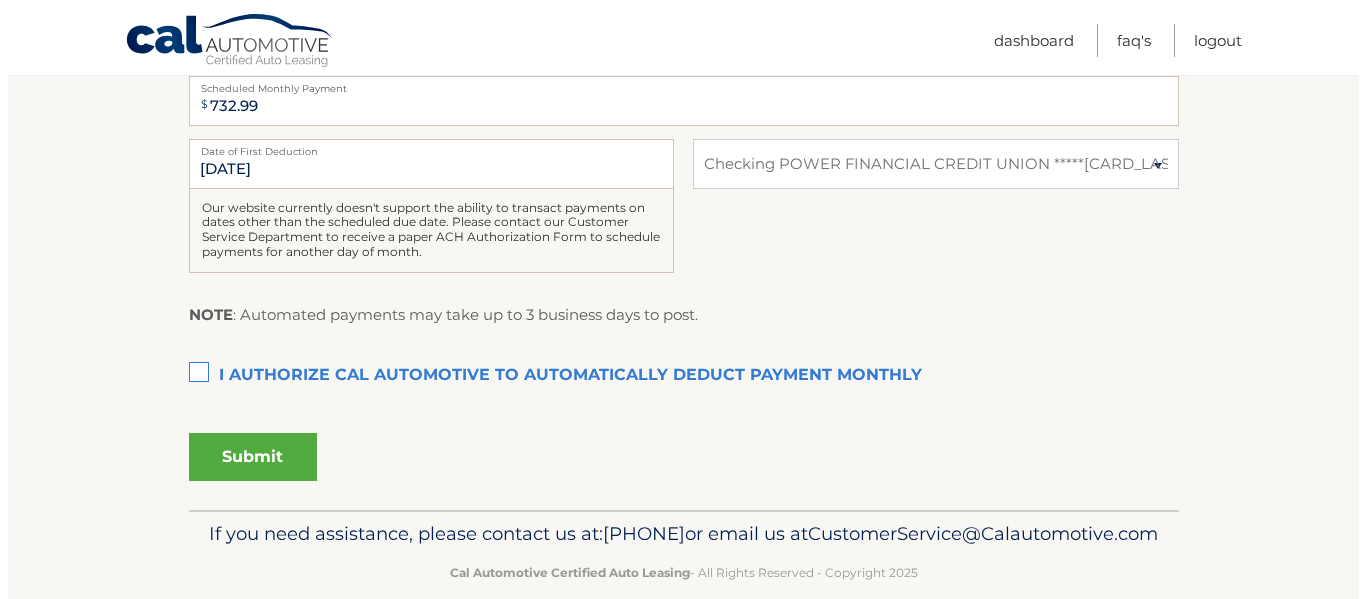 scroll, scrollTop: 533, scrollLeft: 0, axis: vertical 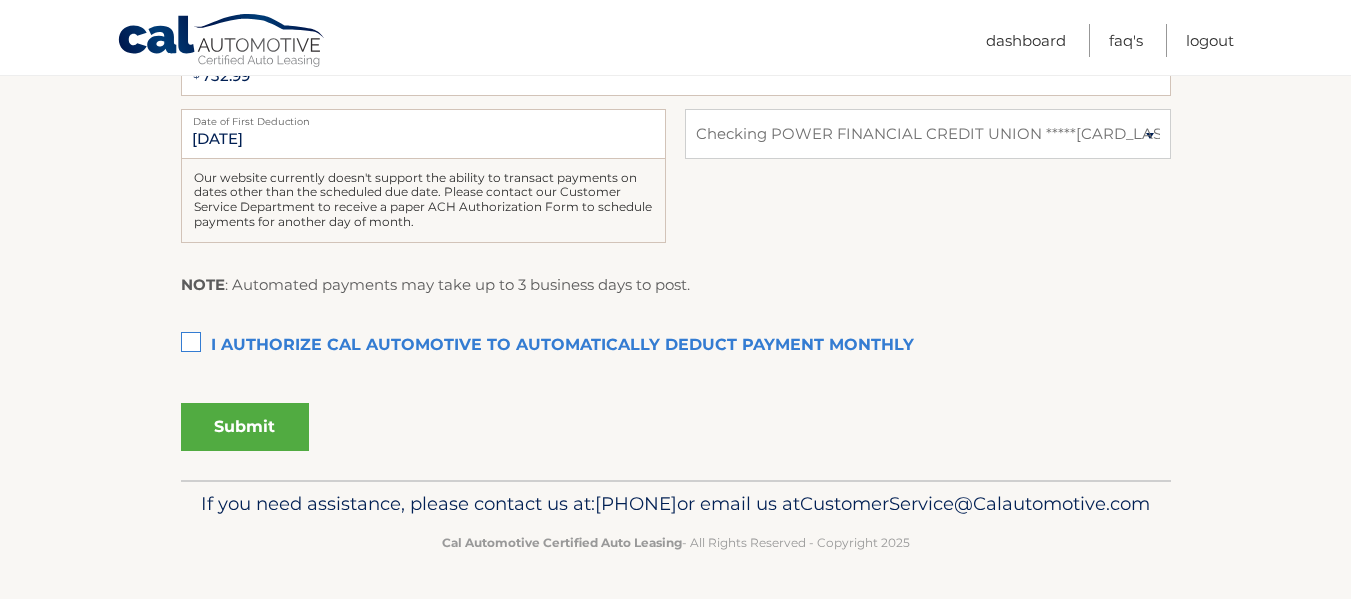 click on "I authorize cal automotive to automatically deduct payment monthly
This checkbox must be checked" at bounding box center (676, 346) 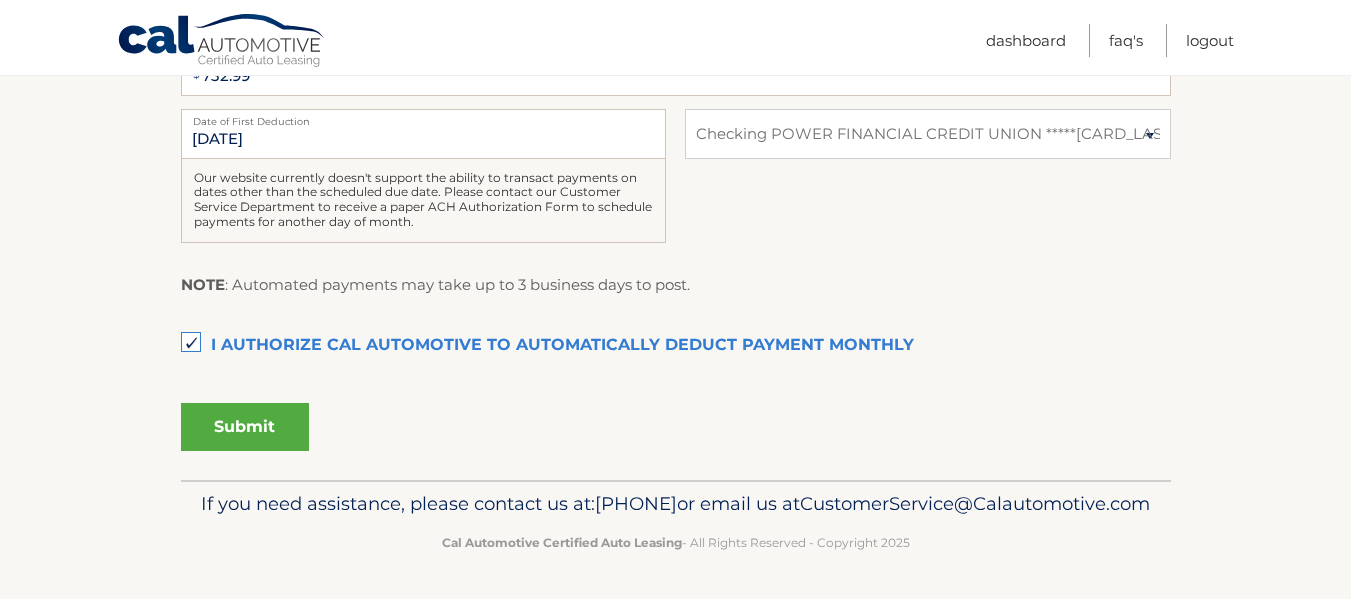 click on "Submit" at bounding box center [245, 427] 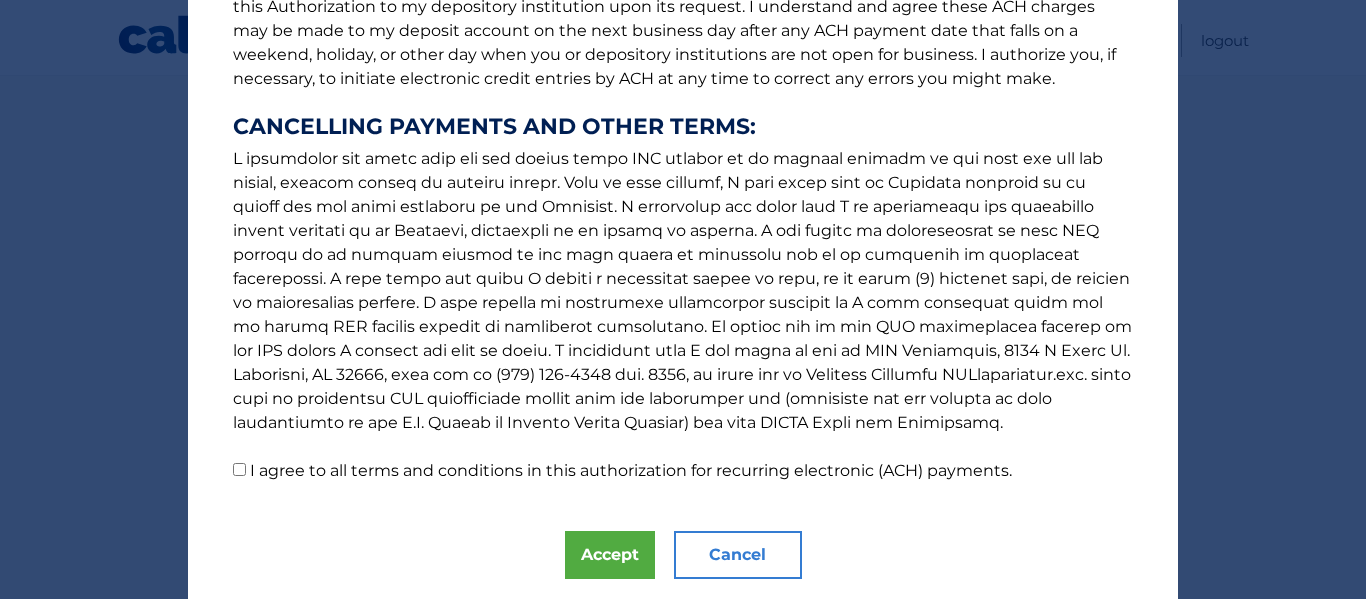 scroll, scrollTop: 370, scrollLeft: 0, axis: vertical 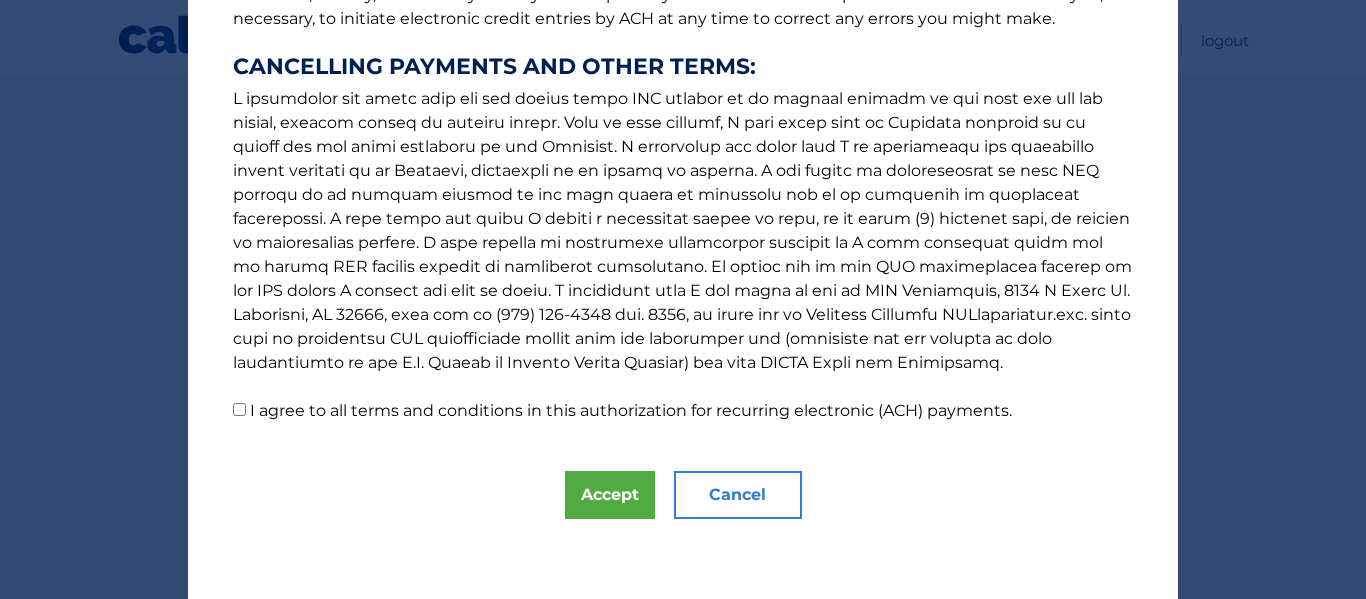 click on "I agree to all terms and conditions in this authorization for recurring electronic (ACH) payments." at bounding box center [239, 409] 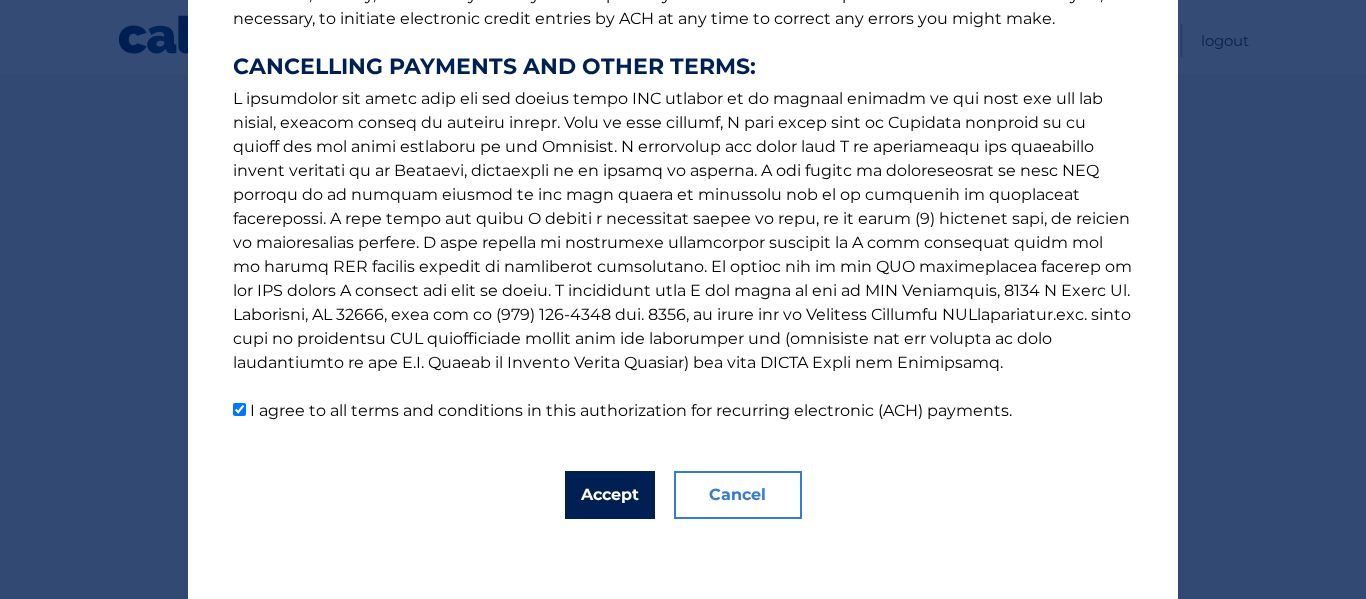 click on "Accept" at bounding box center [610, 495] 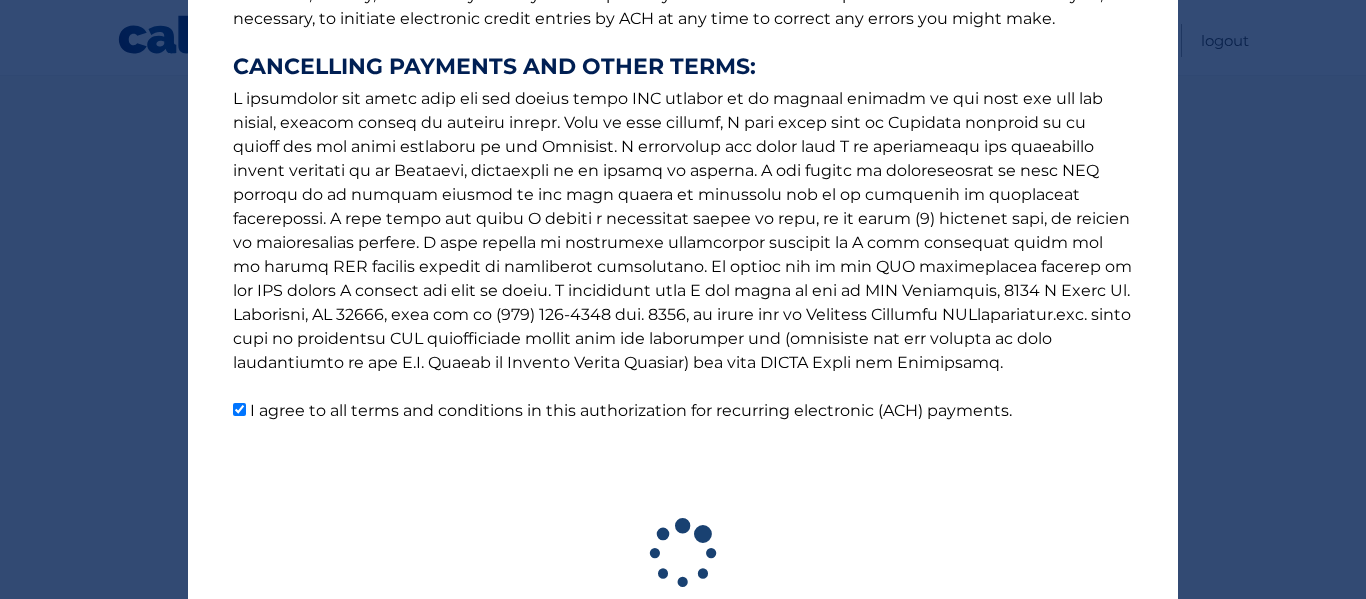 scroll, scrollTop: 494, scrollLeft: 0, axis: vertical 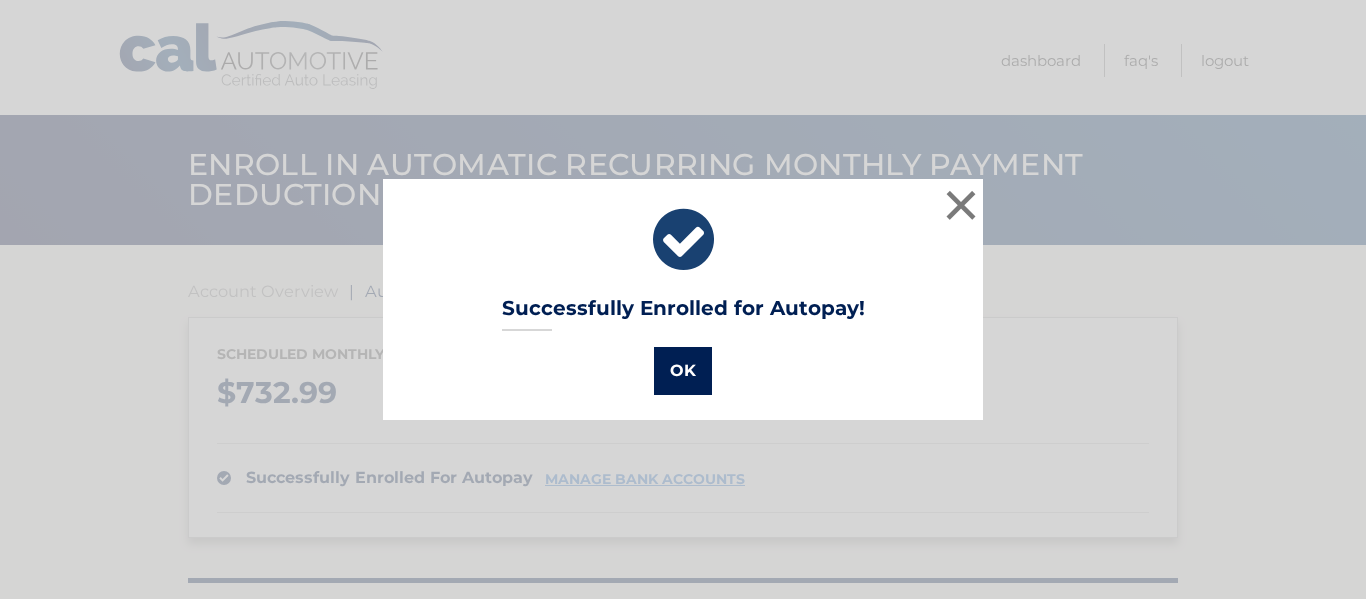 click on "OK" at bounding box center (683, 371) 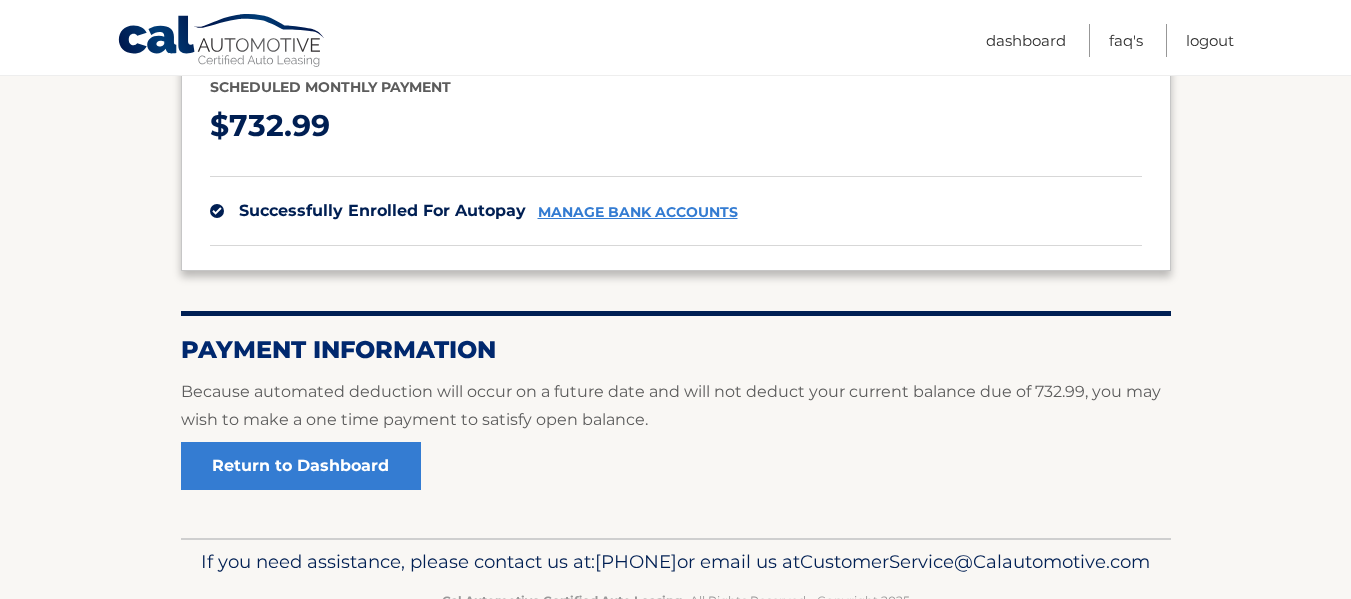 scroll, scrollTop: 357, scrollLeft: 0, axis: vertical 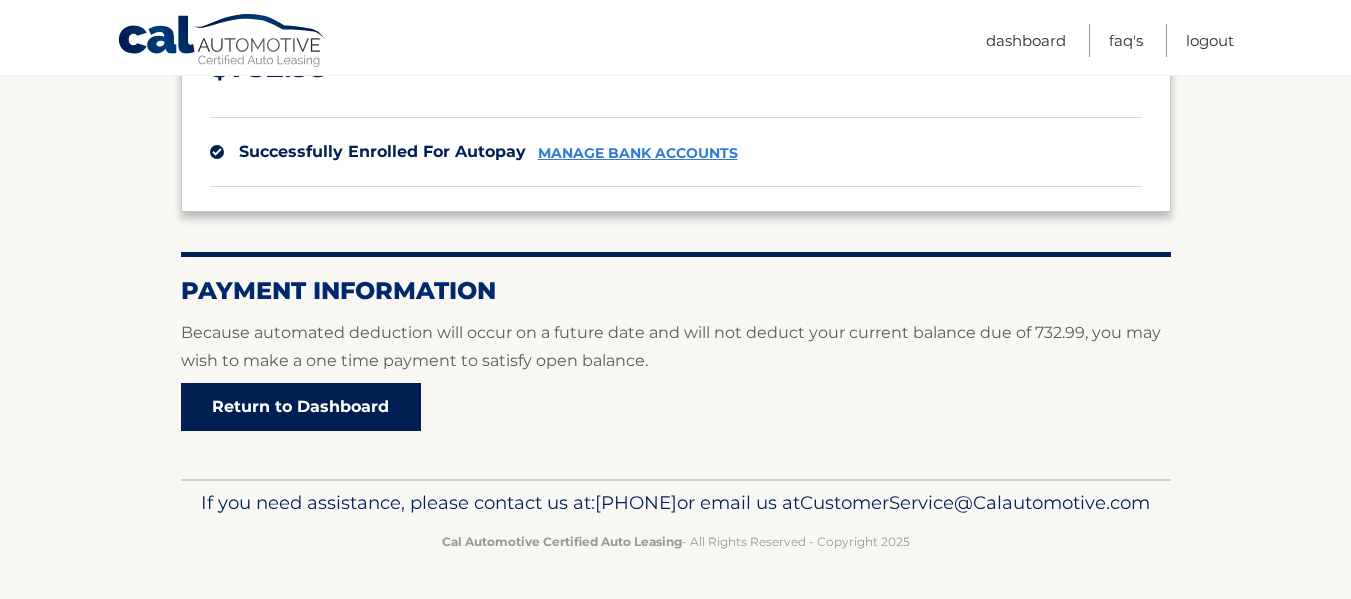 click on "Return to Dashboard" at bounding box center [301, 407] 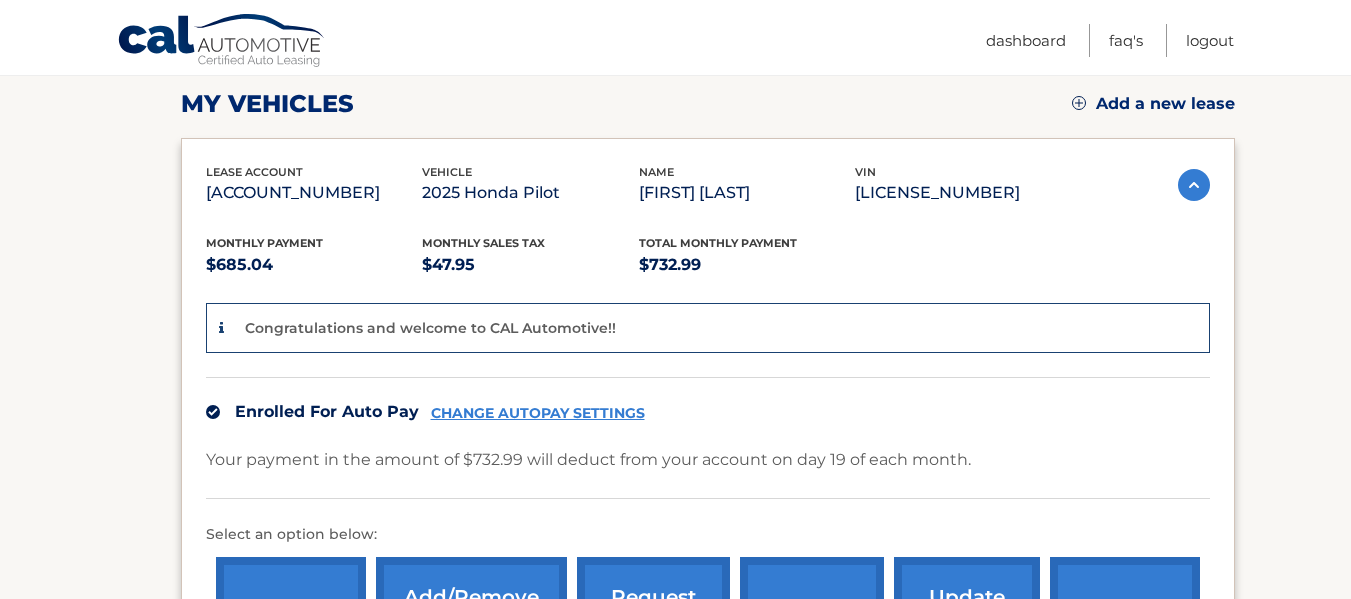 scroll, scrollTop: 0, scrollLeft: 0, axis: both 